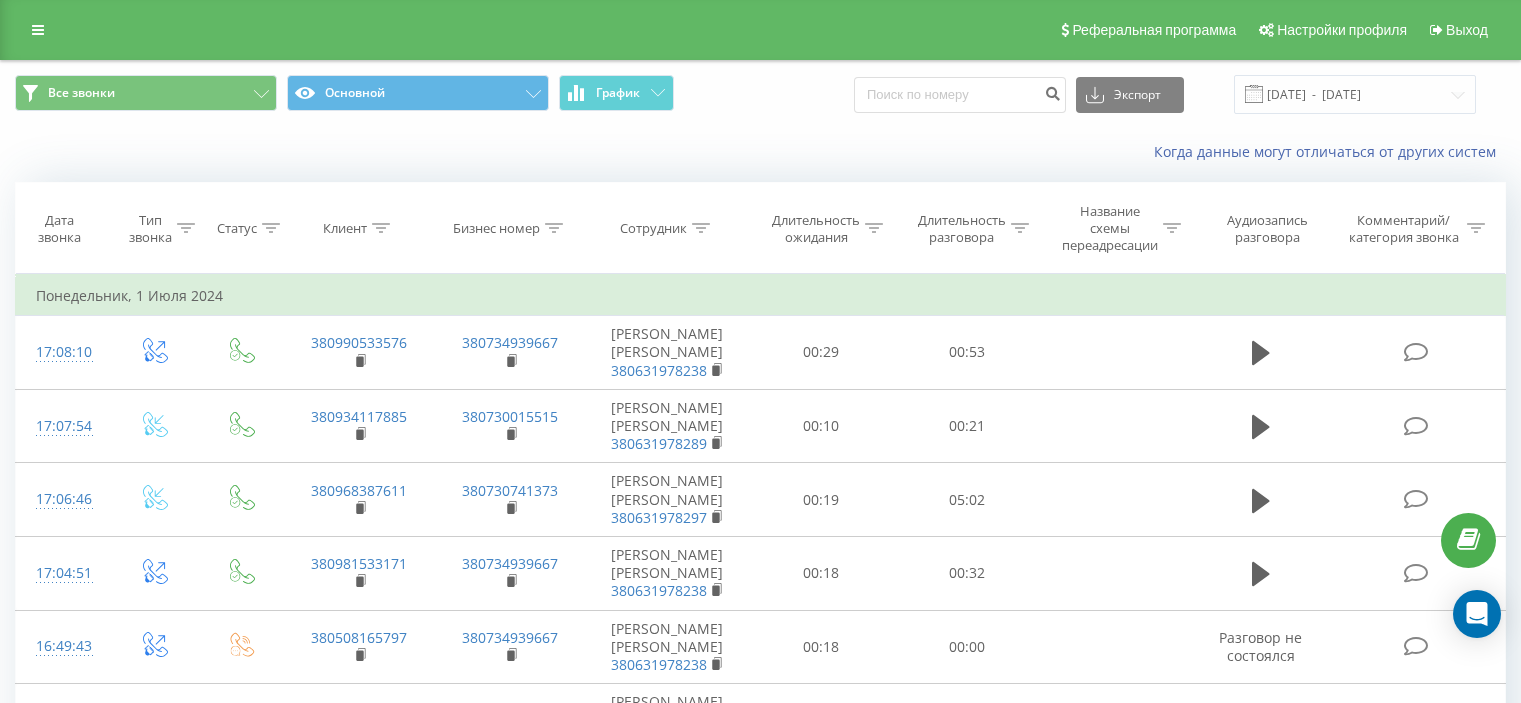 scroll, scrollTop: 0, scrollLeft: 0, axis: both 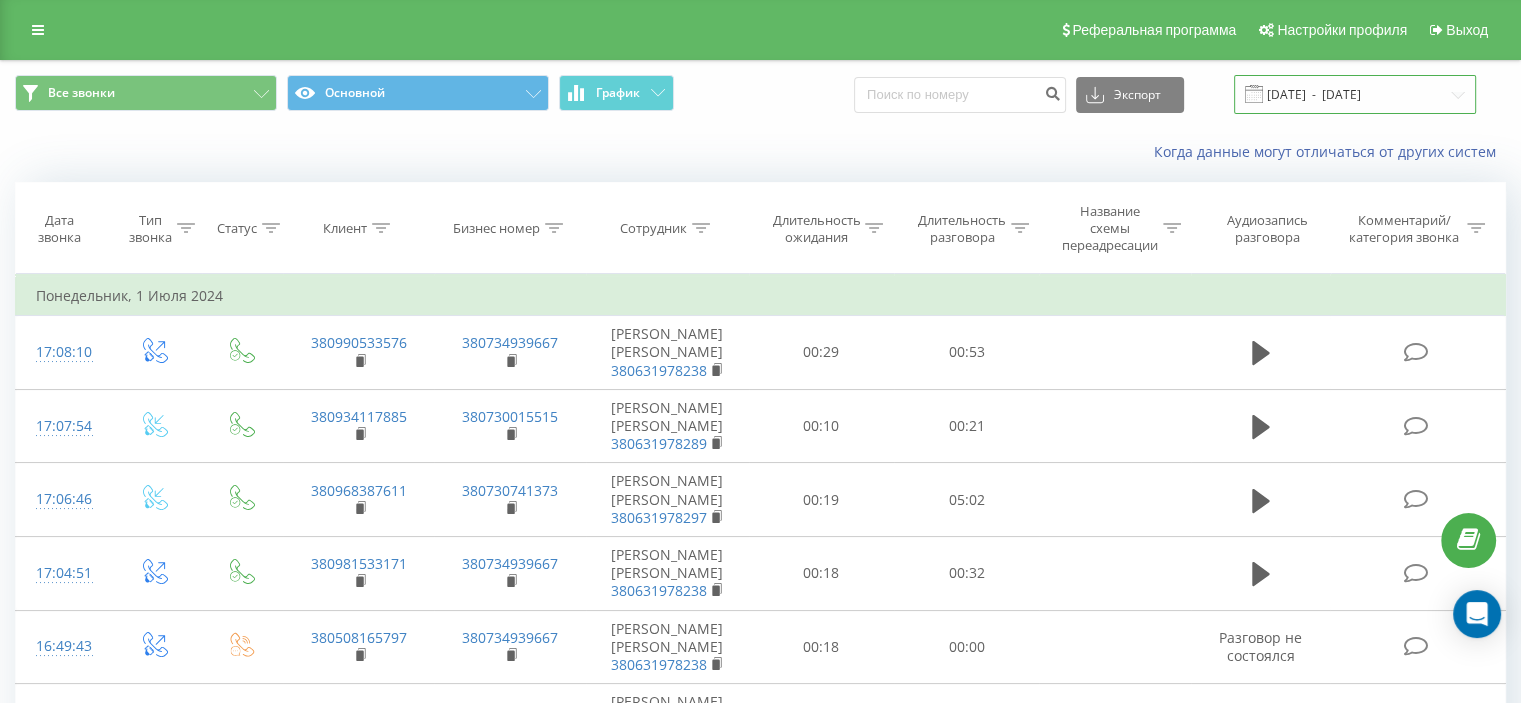 click on "01.06.2024  -  01.07.2024" at bounding box center (1355, 94) 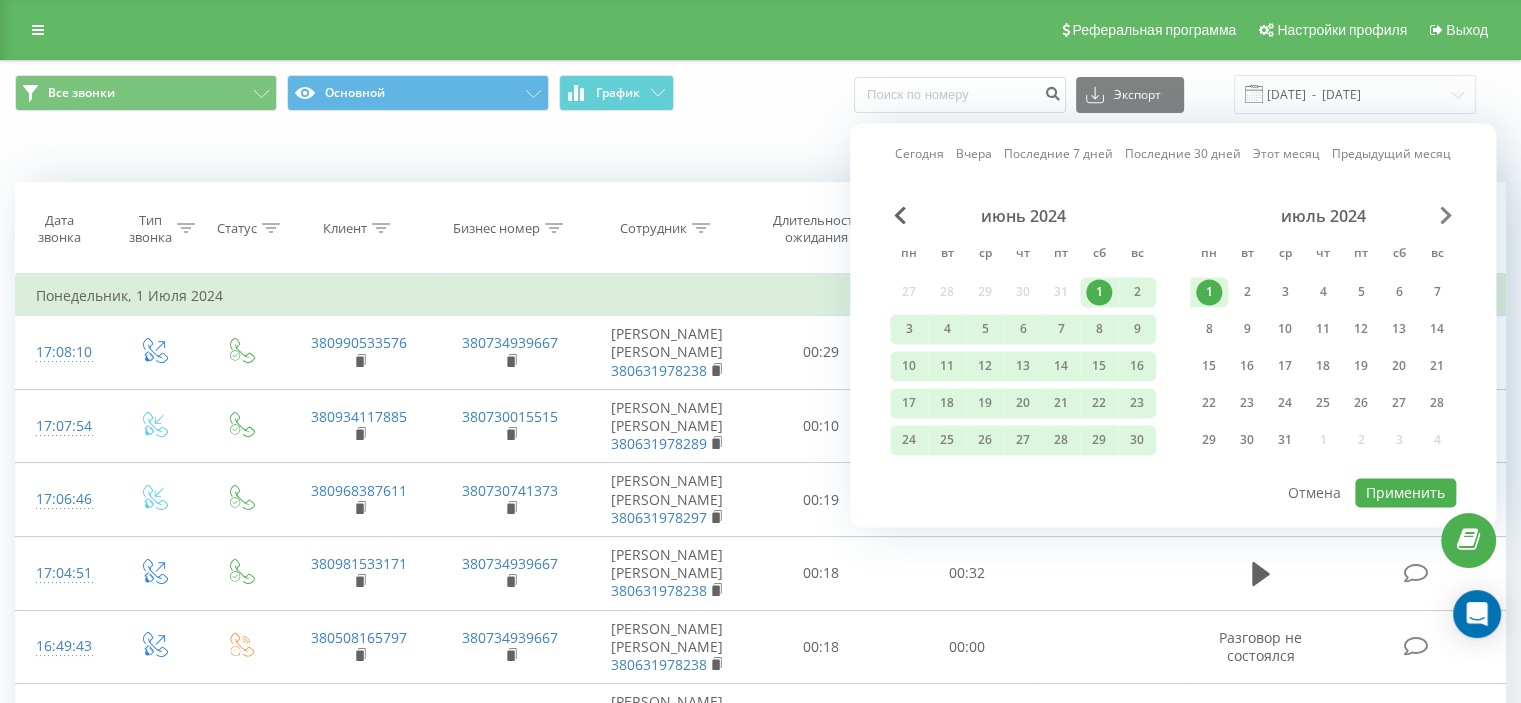 click at bounding box center (1446, 215) 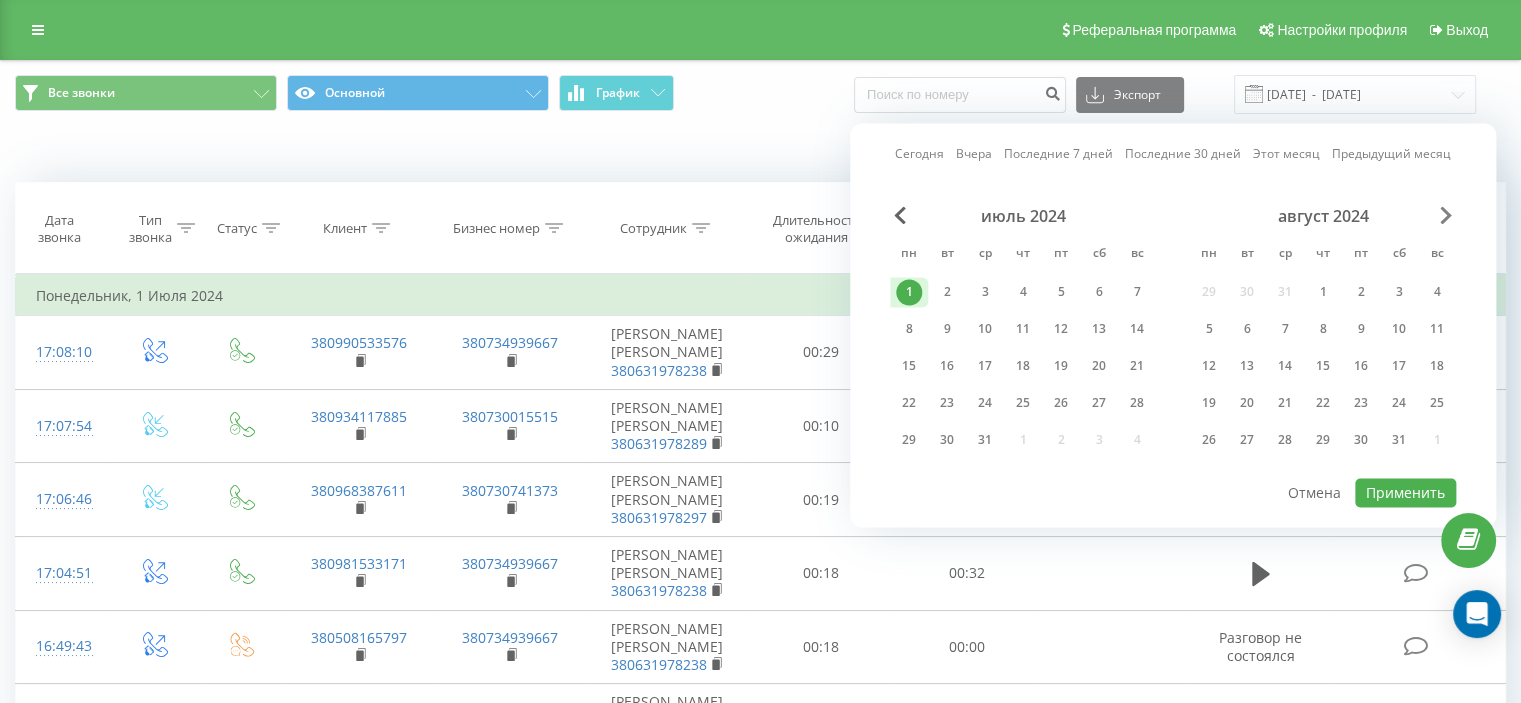 click at bounding box center [1446, 215] 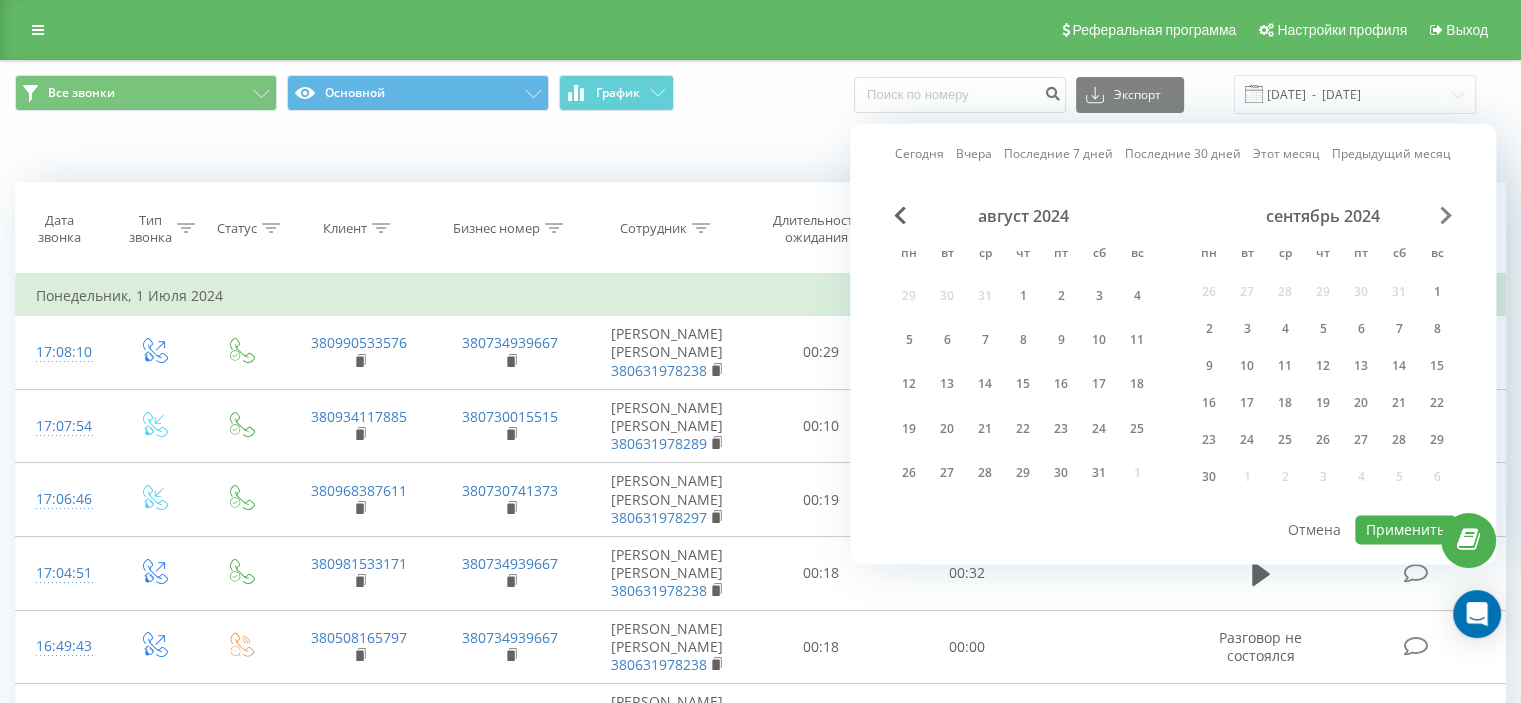 click at bounding box center (1446, 215) 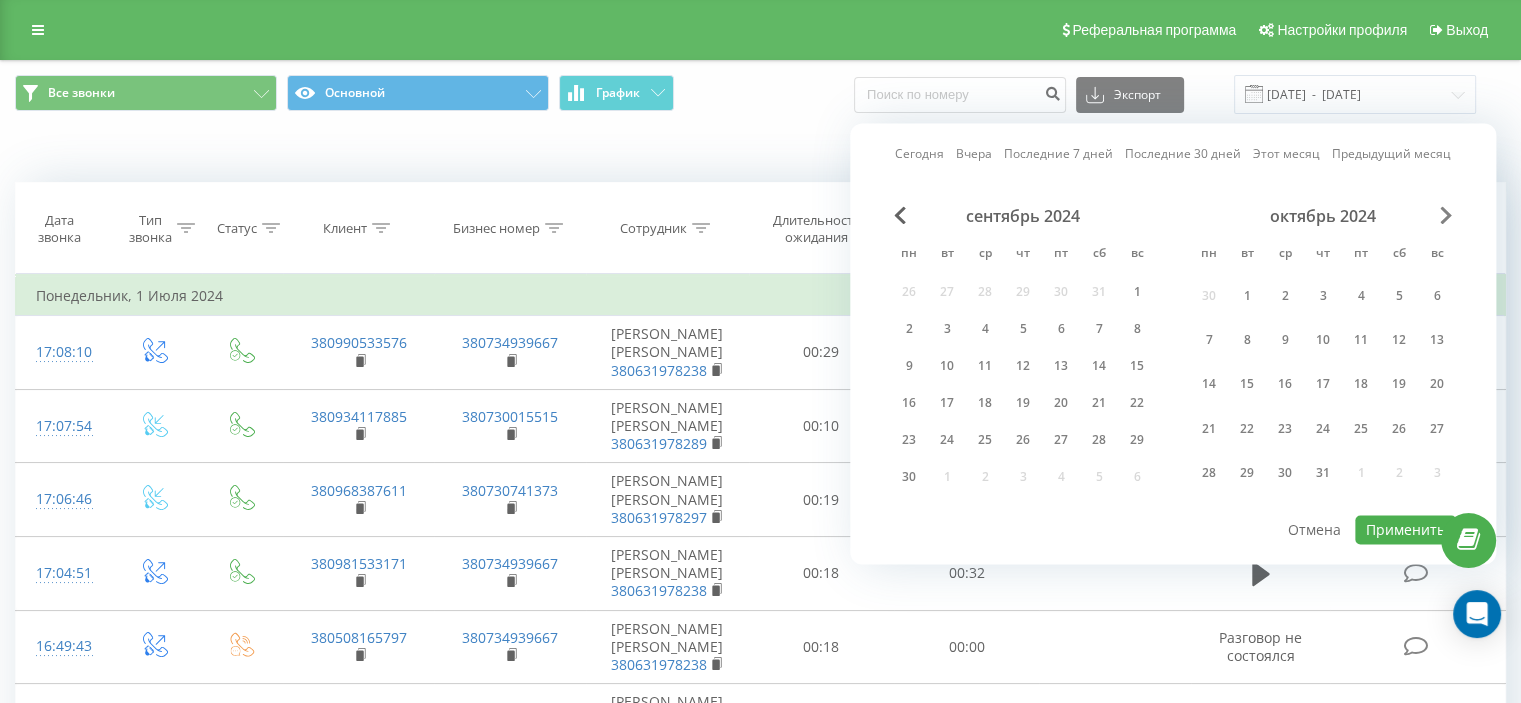 click at bounding box center (1446, 215) 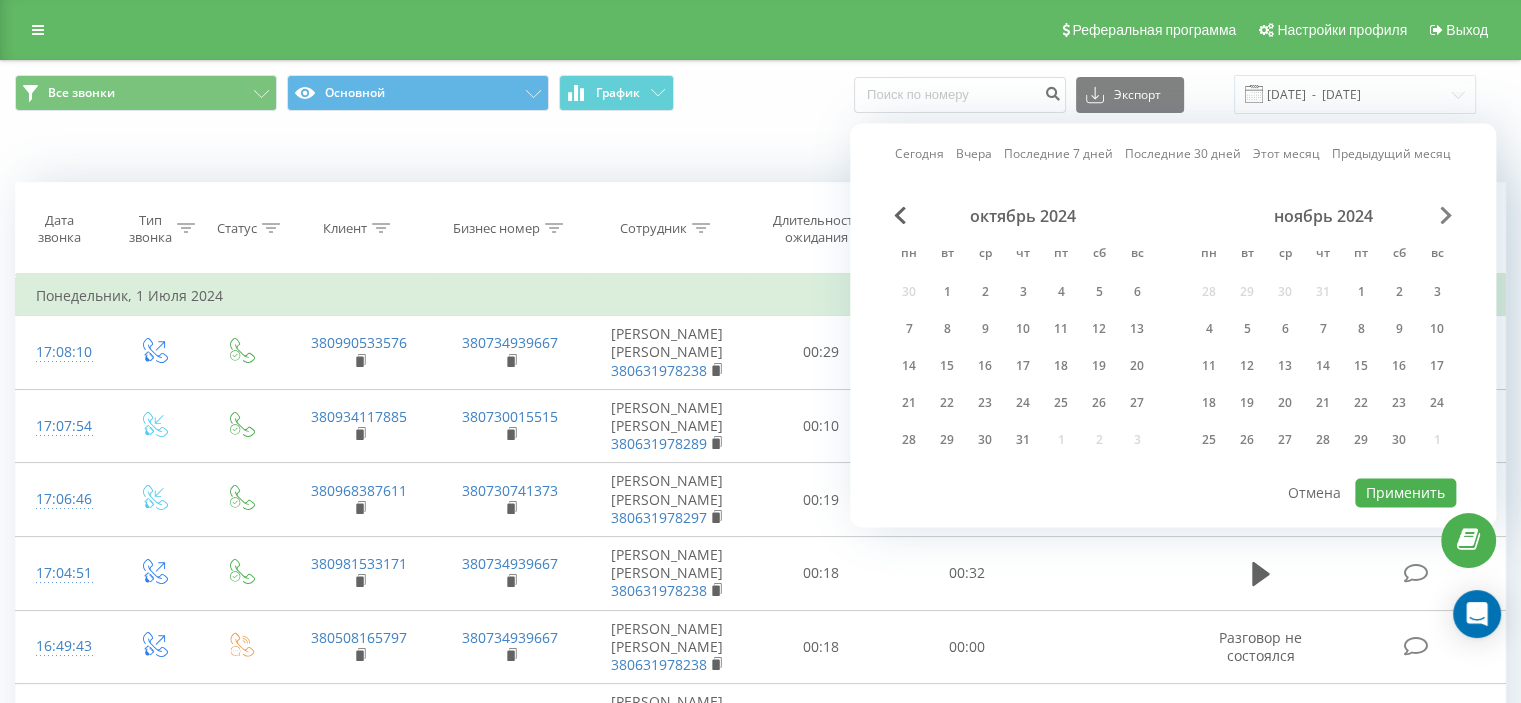 click at bounding box center (1446, 215) 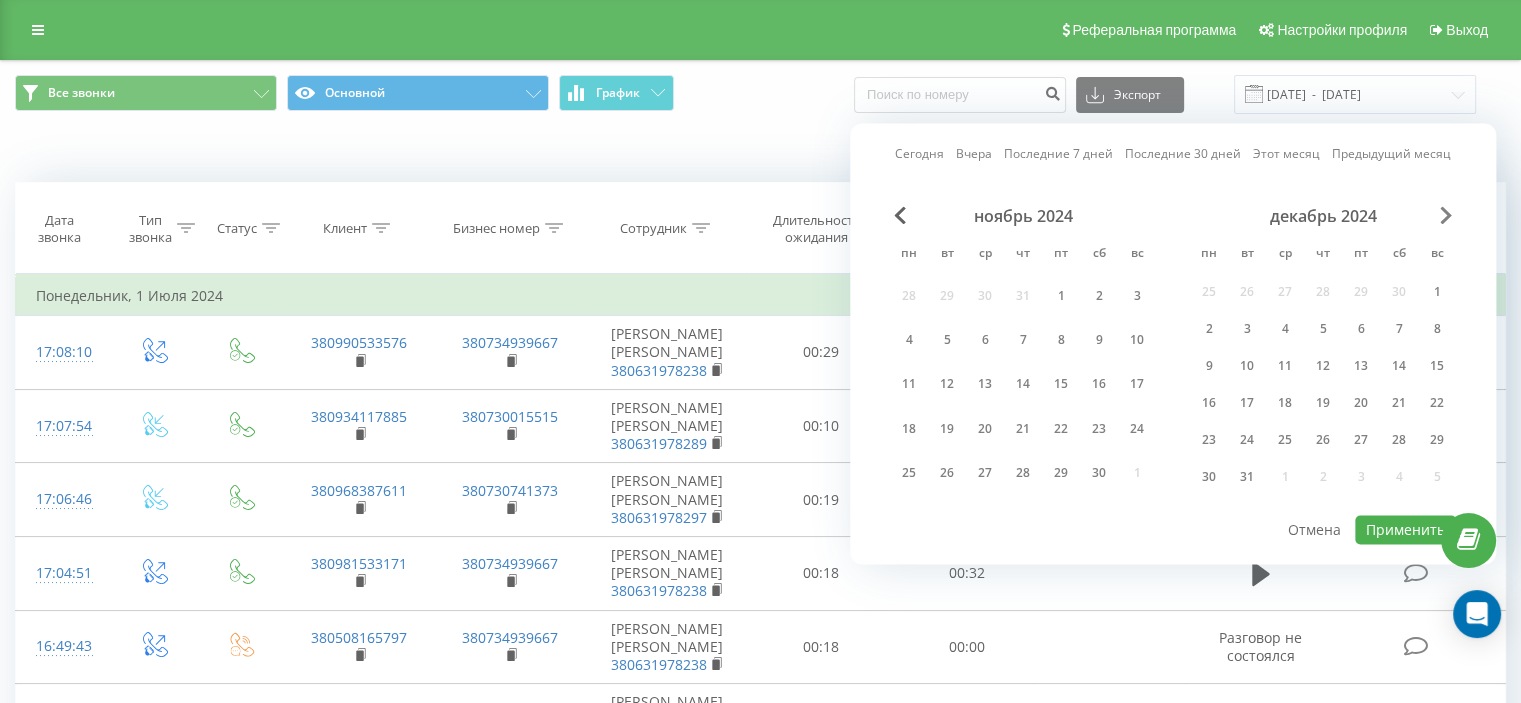 click at bounding box center [1446, 215] 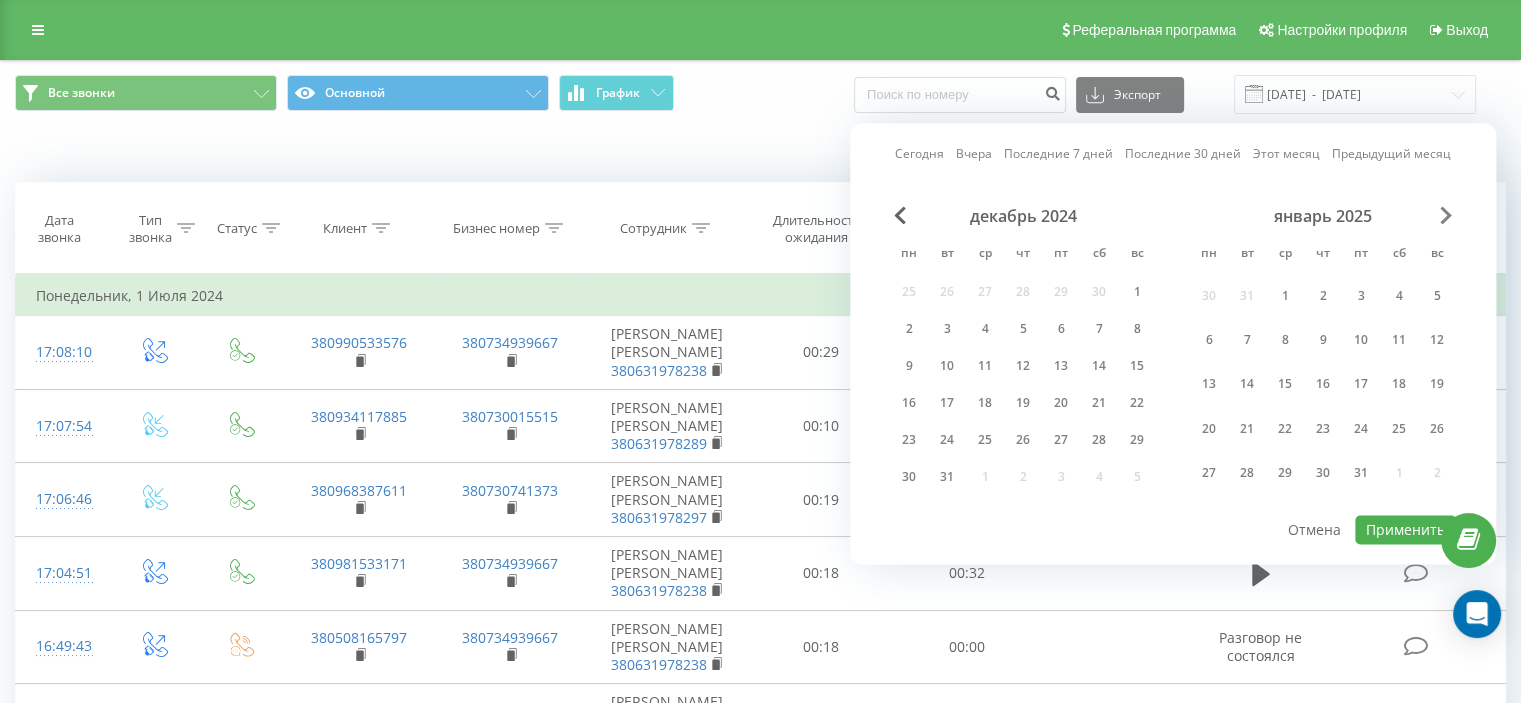 click at bounding box center [1446, 215] 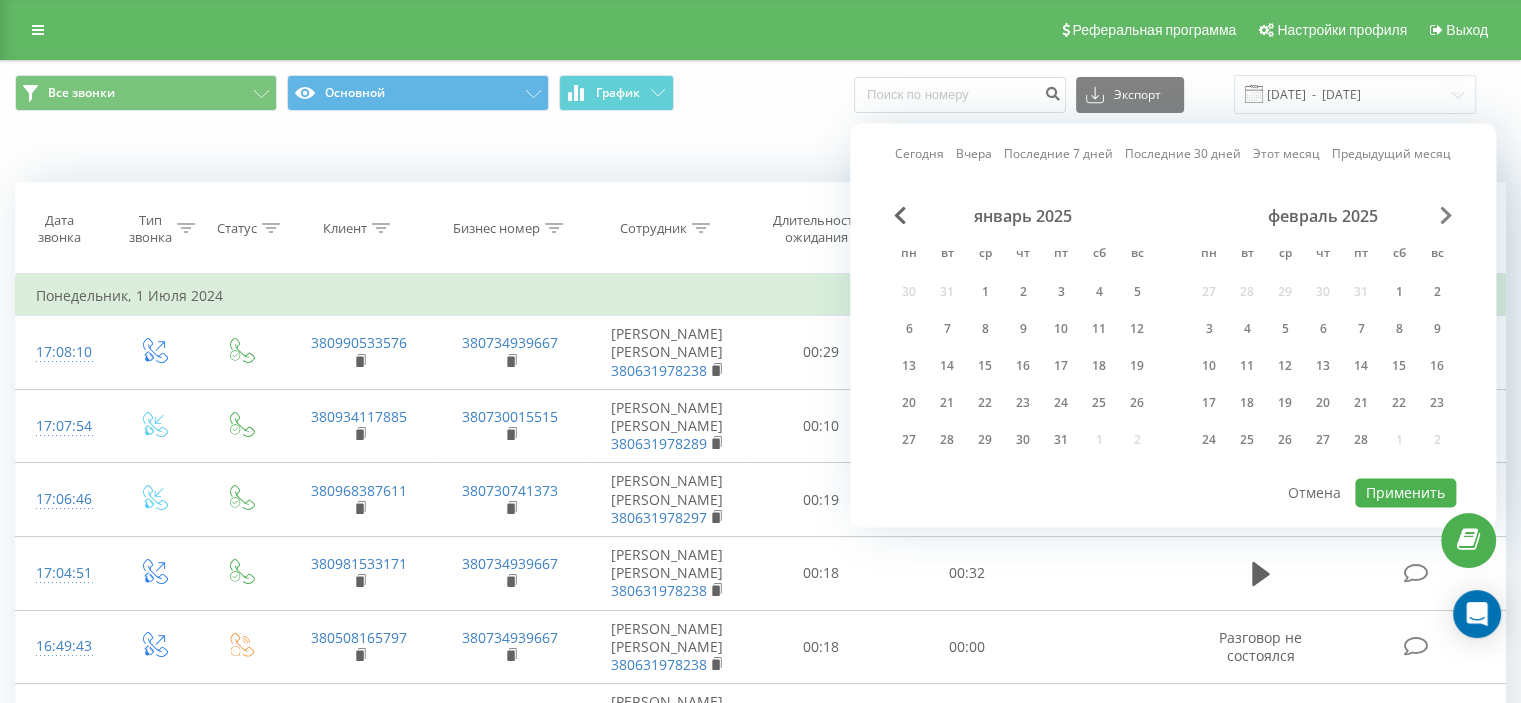 click at bounding box center [1446, 215] 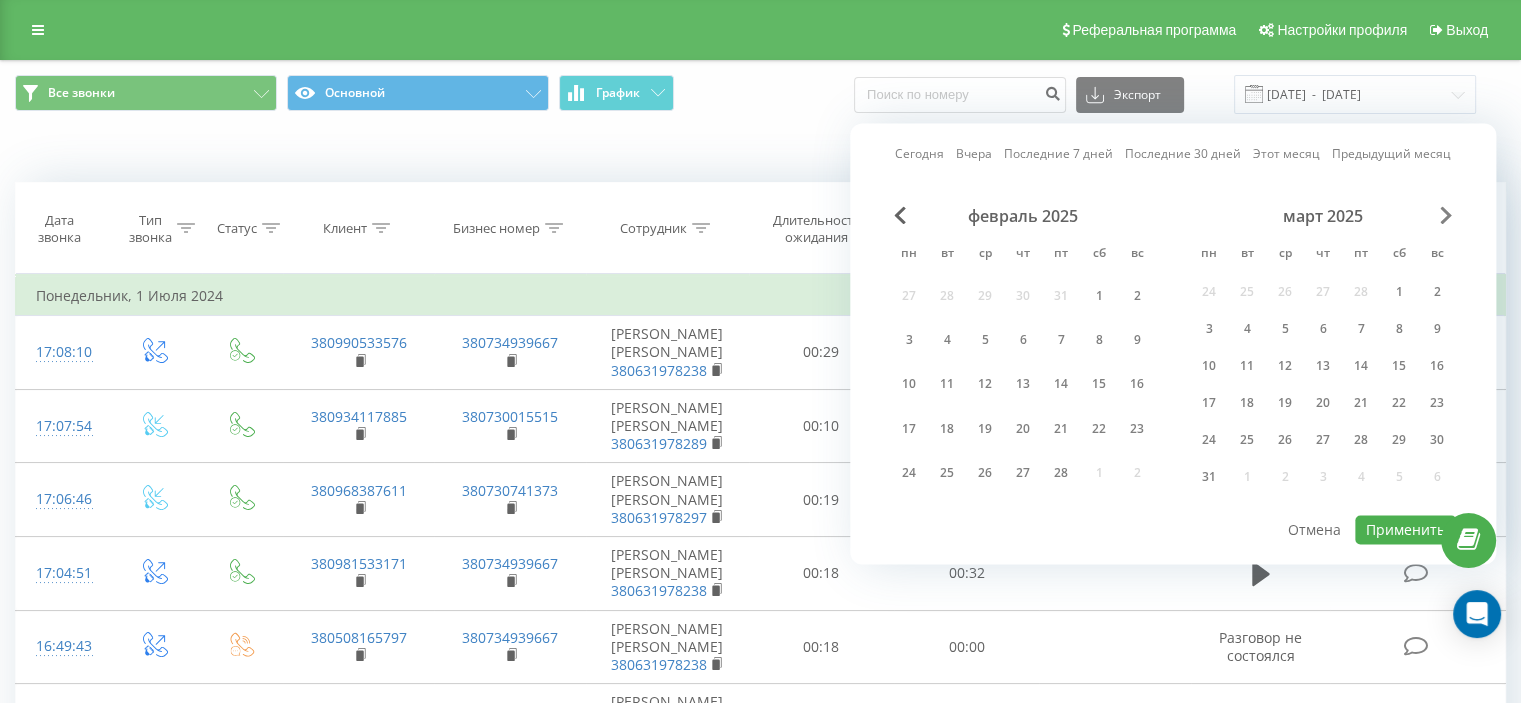 click at bounding box center [1446, 215] 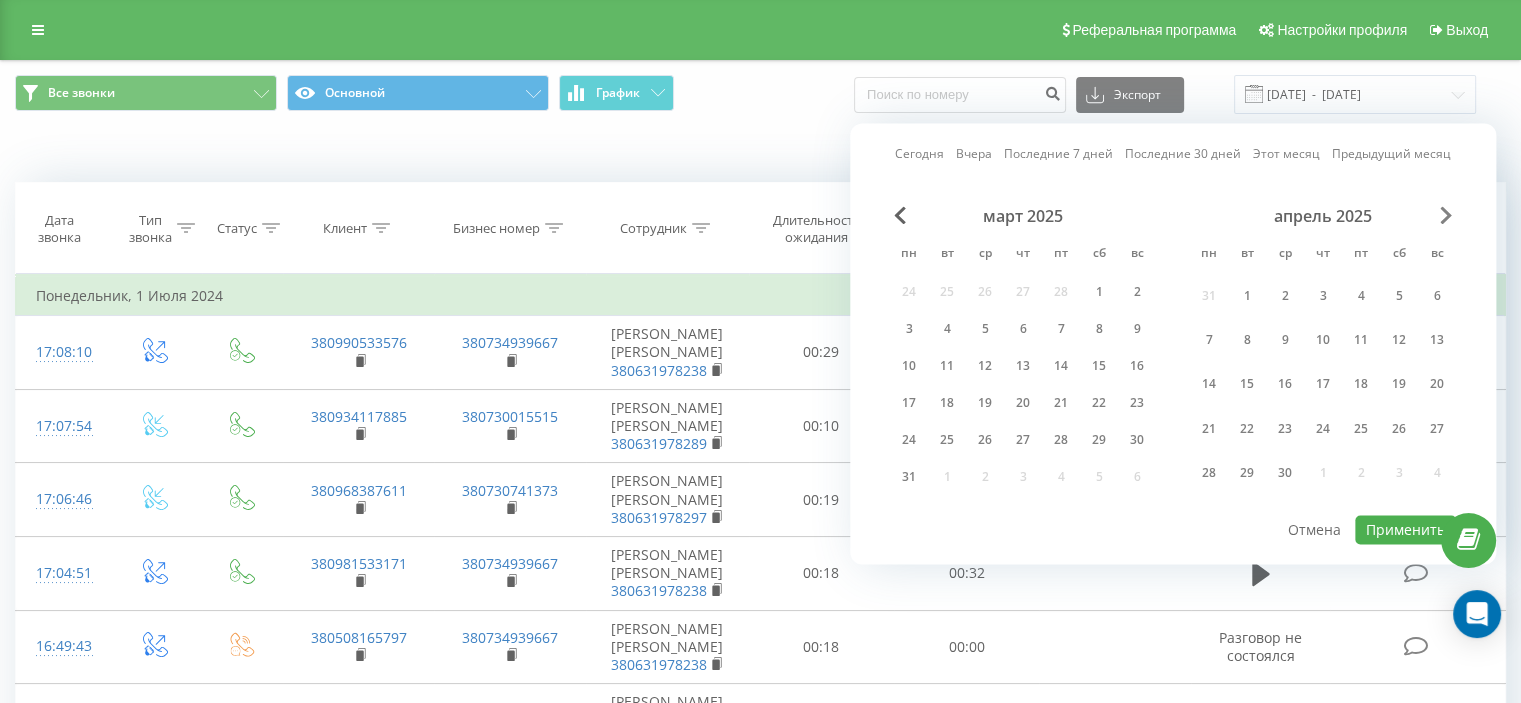 click at bounding box center [1446, 215] 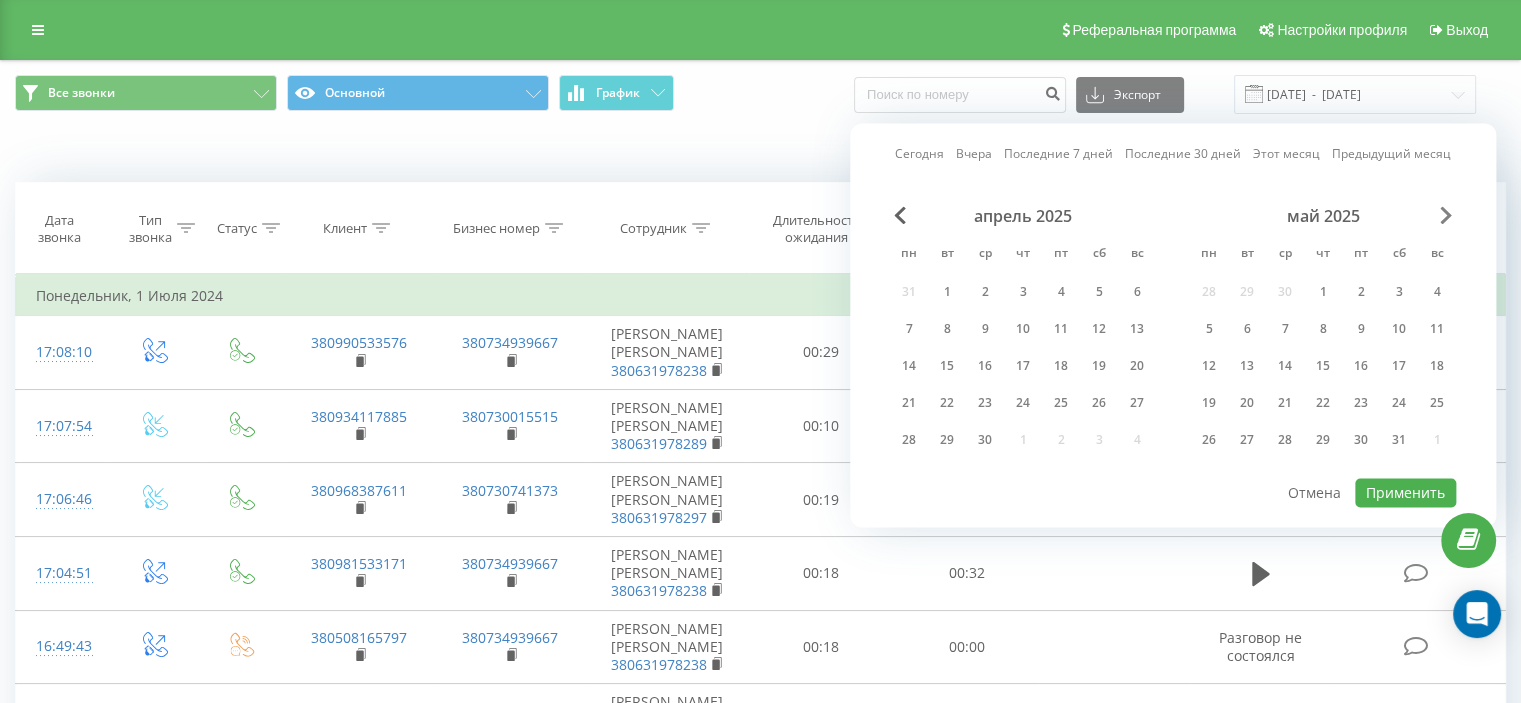 click at bounding box center [1446, 215] 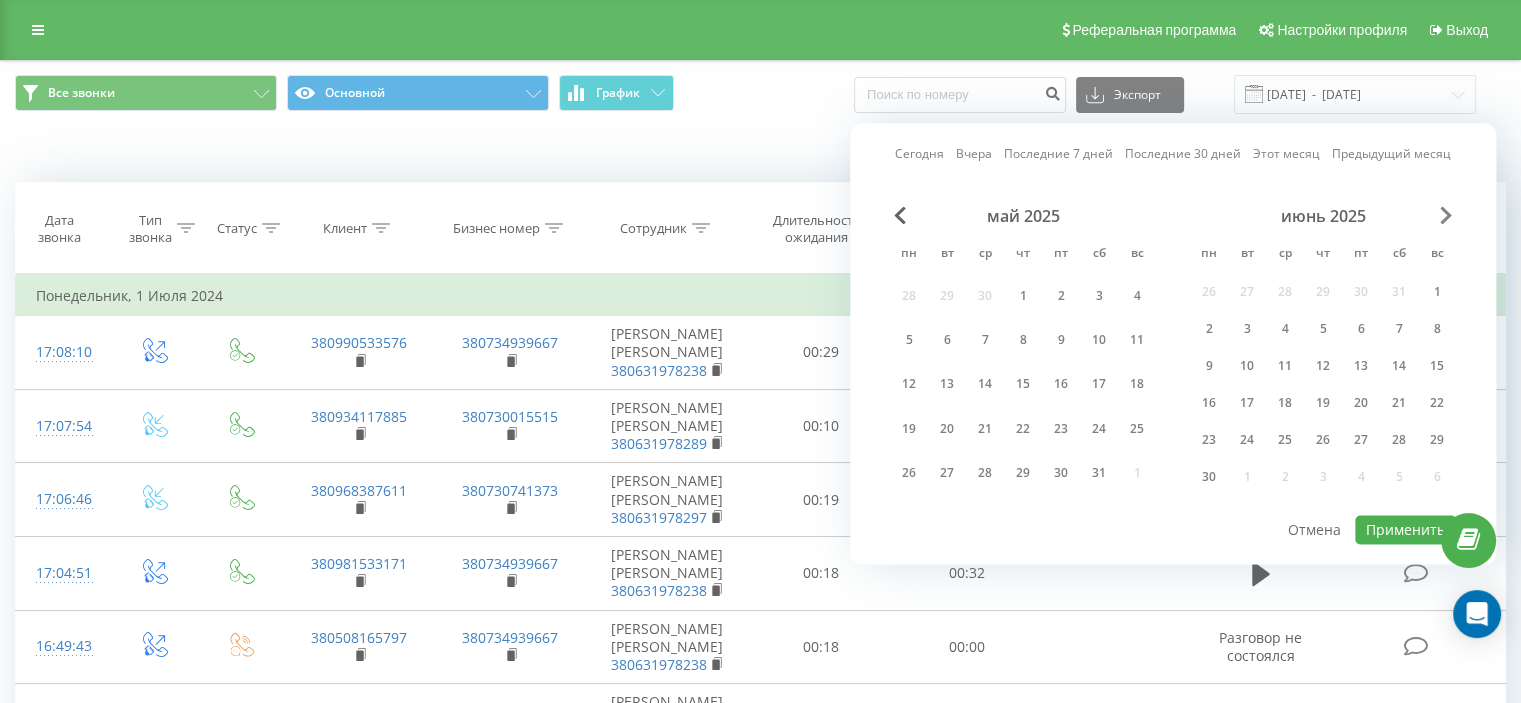 click at bounding box center (1446, 215) 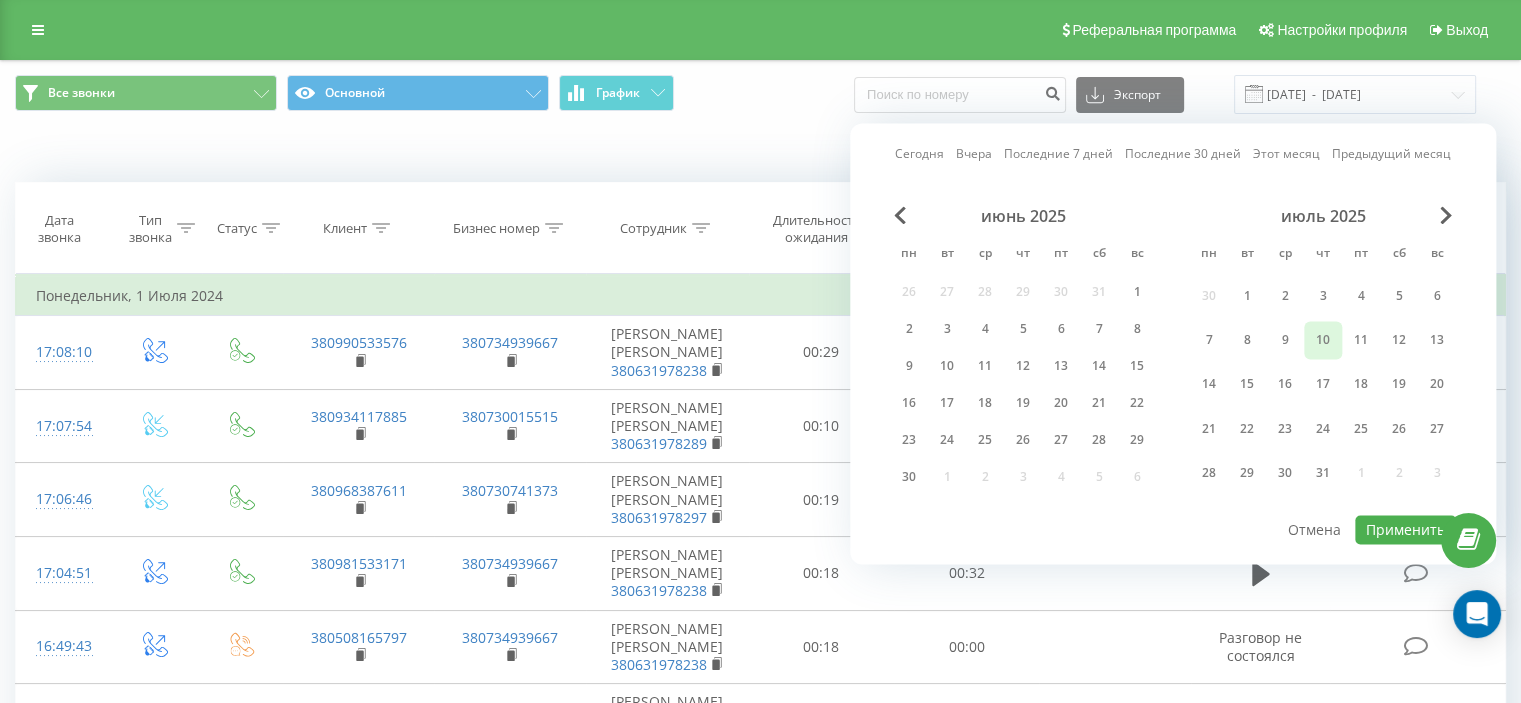 click on "10" at bounding box center (1323, 340) 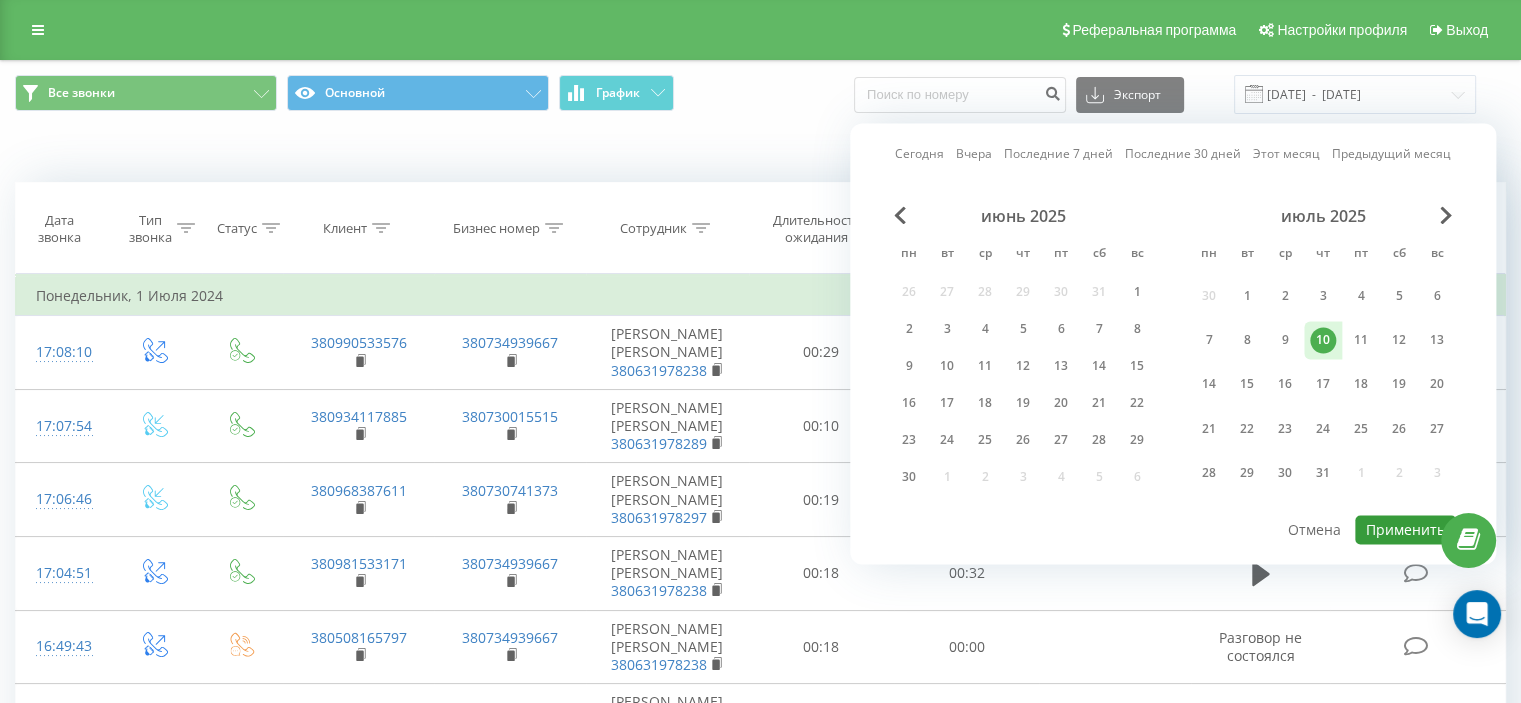 click on "Применить" at bounding box center (1405, 529) 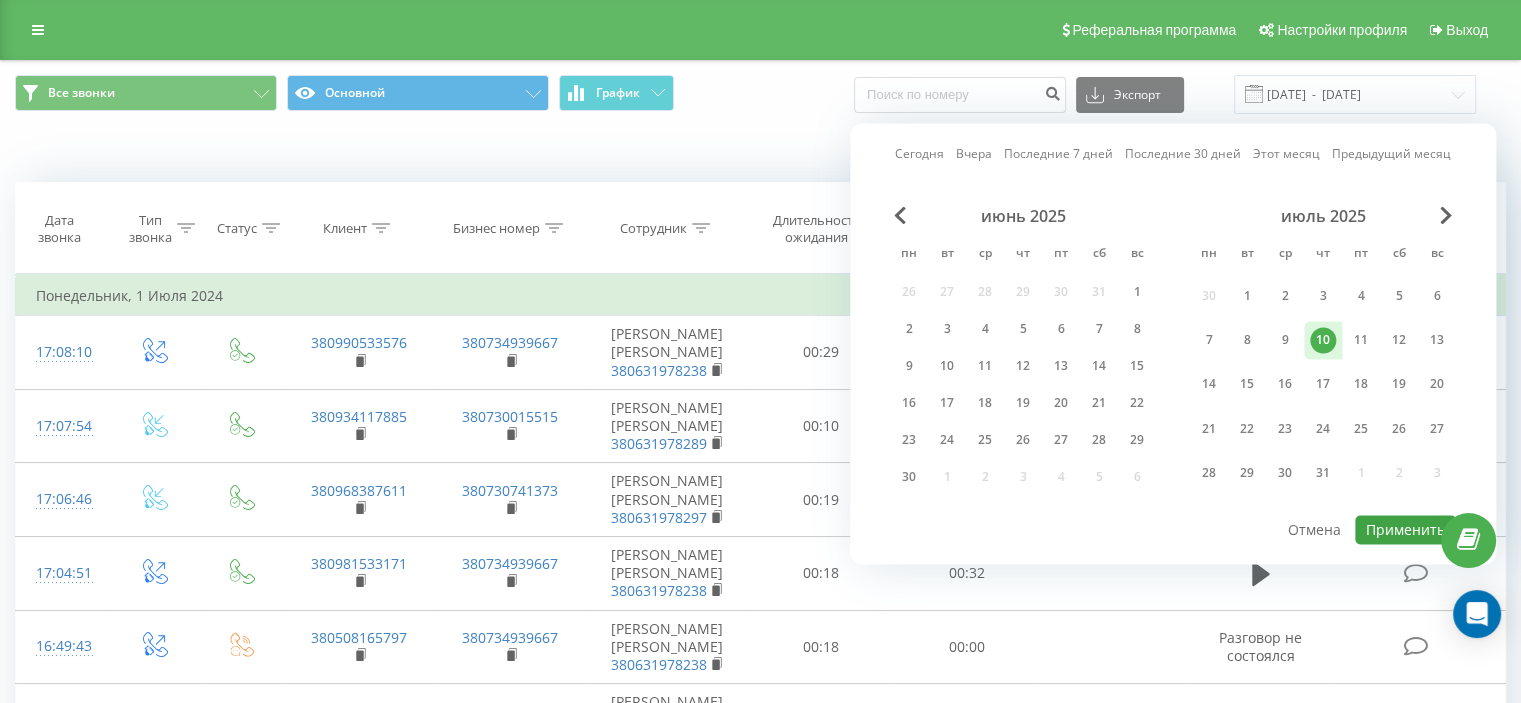 type on "10.07.2025  -  10.07.2025" 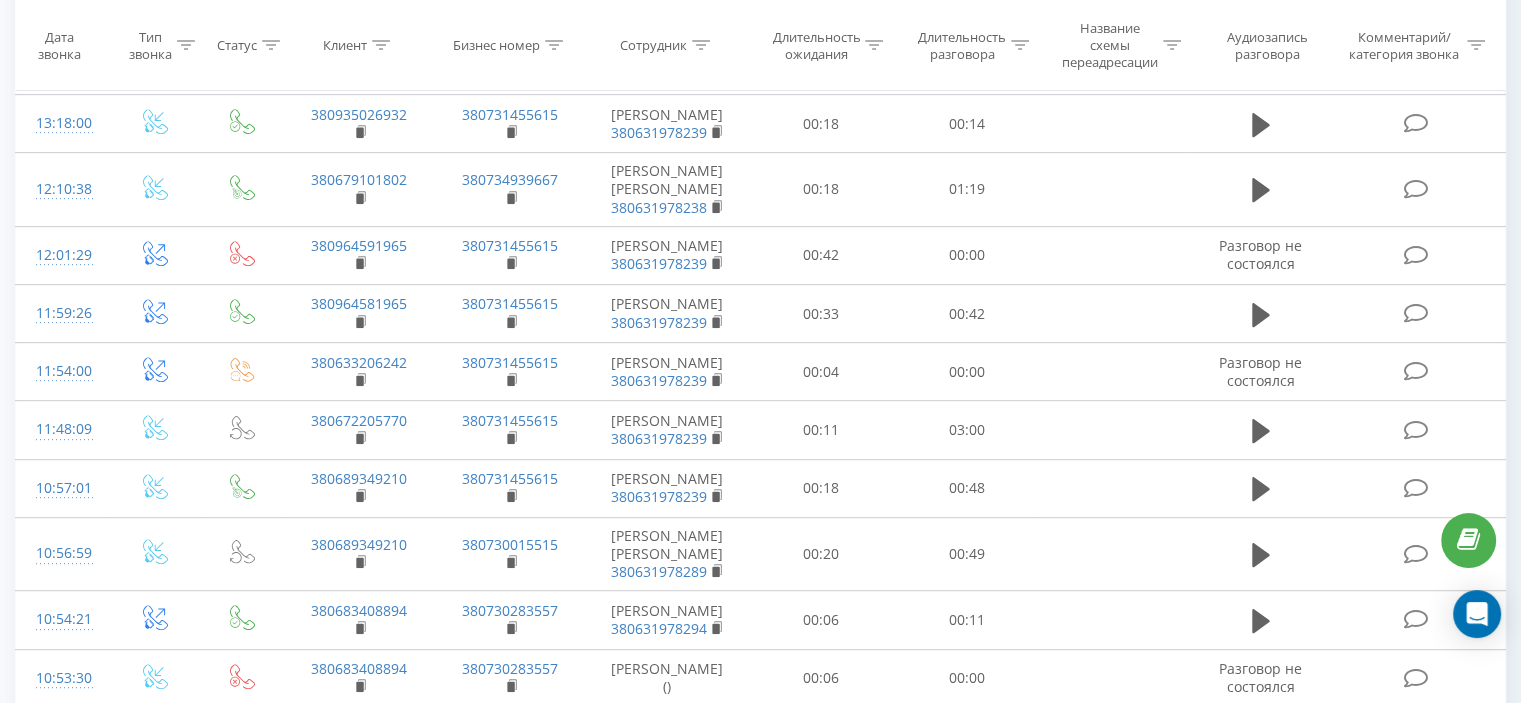 scroll, scrollTop: 1216, scrollLeft: 0, axis: vertical 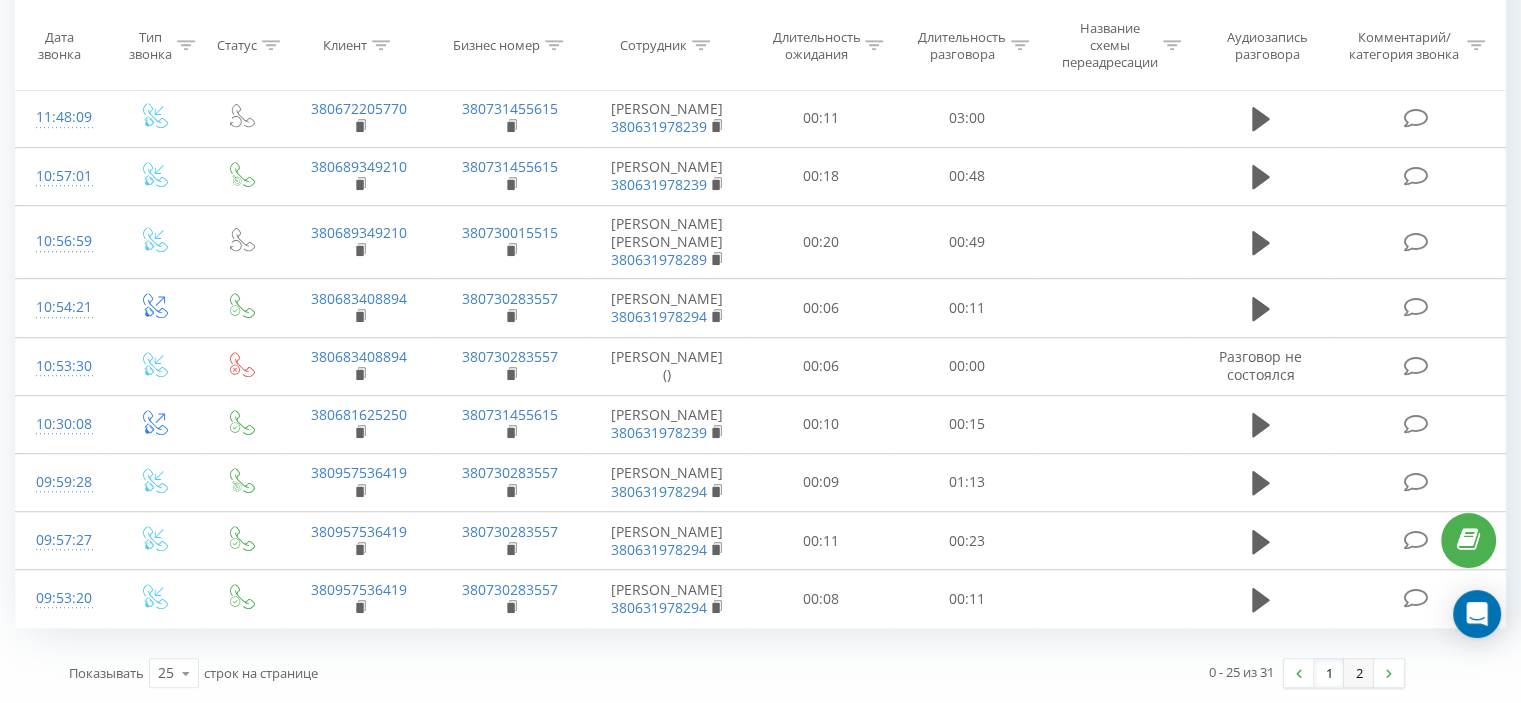 click on "2" at bounding box center (1359, 673) 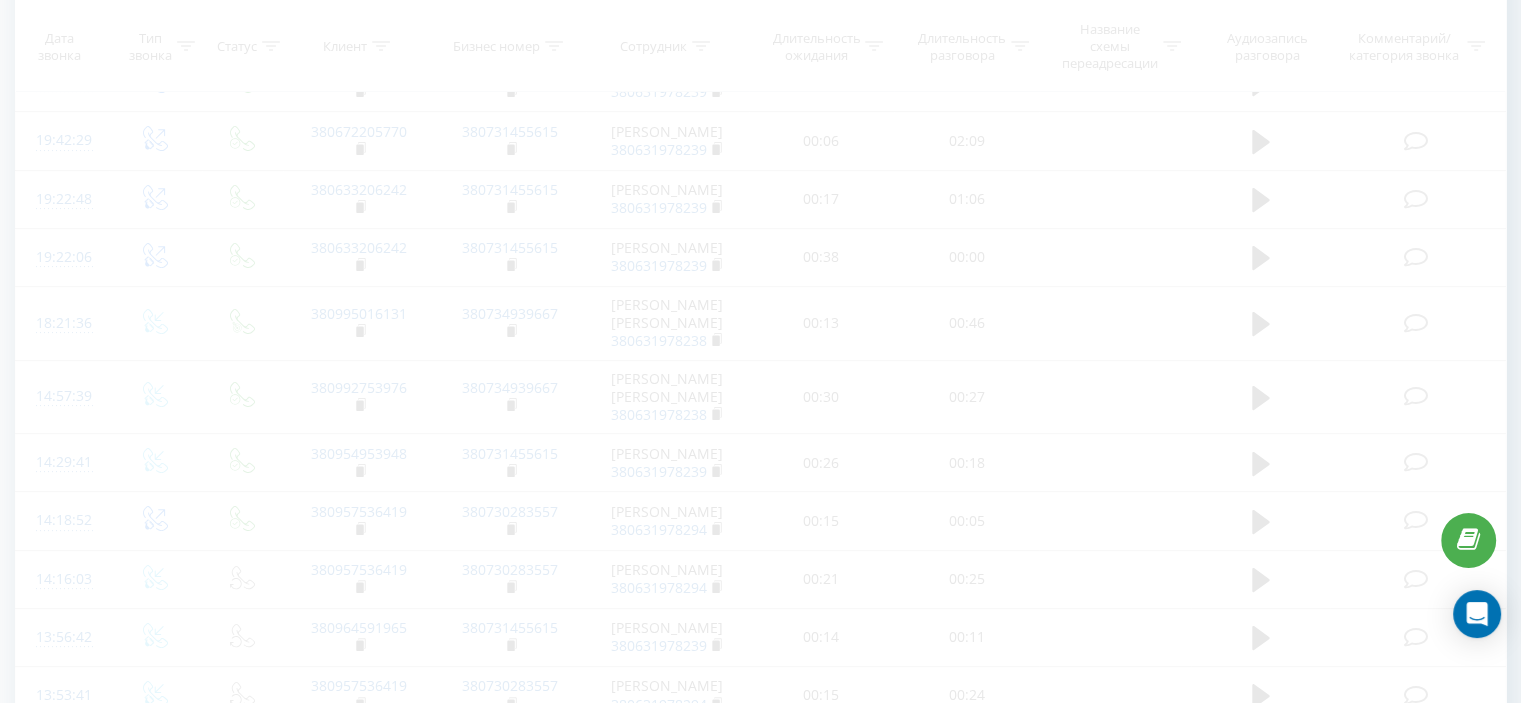 scroll, scrollTop: 95, scrollLeft: 0, axis: vertical 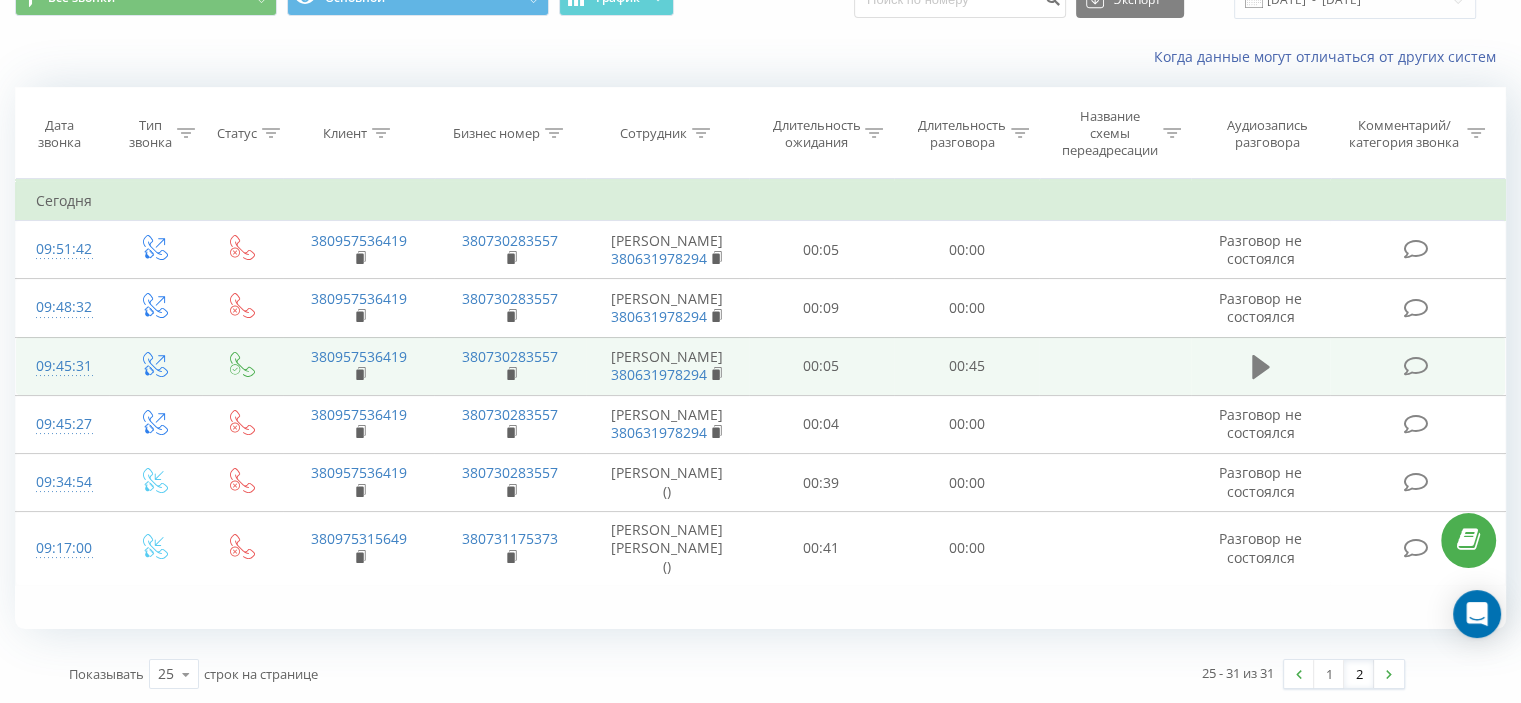 click at bounding box center (1261, 367) 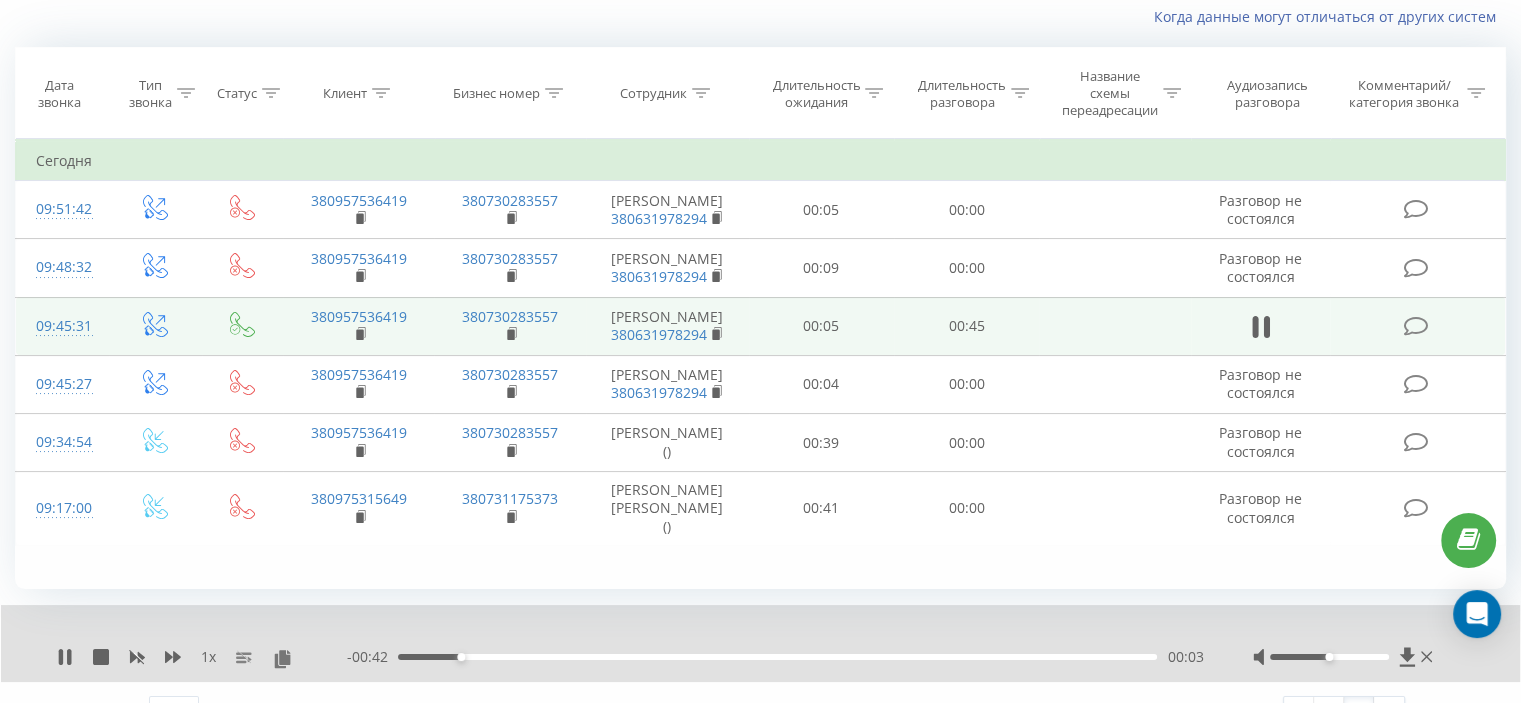 scroll, scrollTop: 172, scrollLeft: 0, axis: vertical 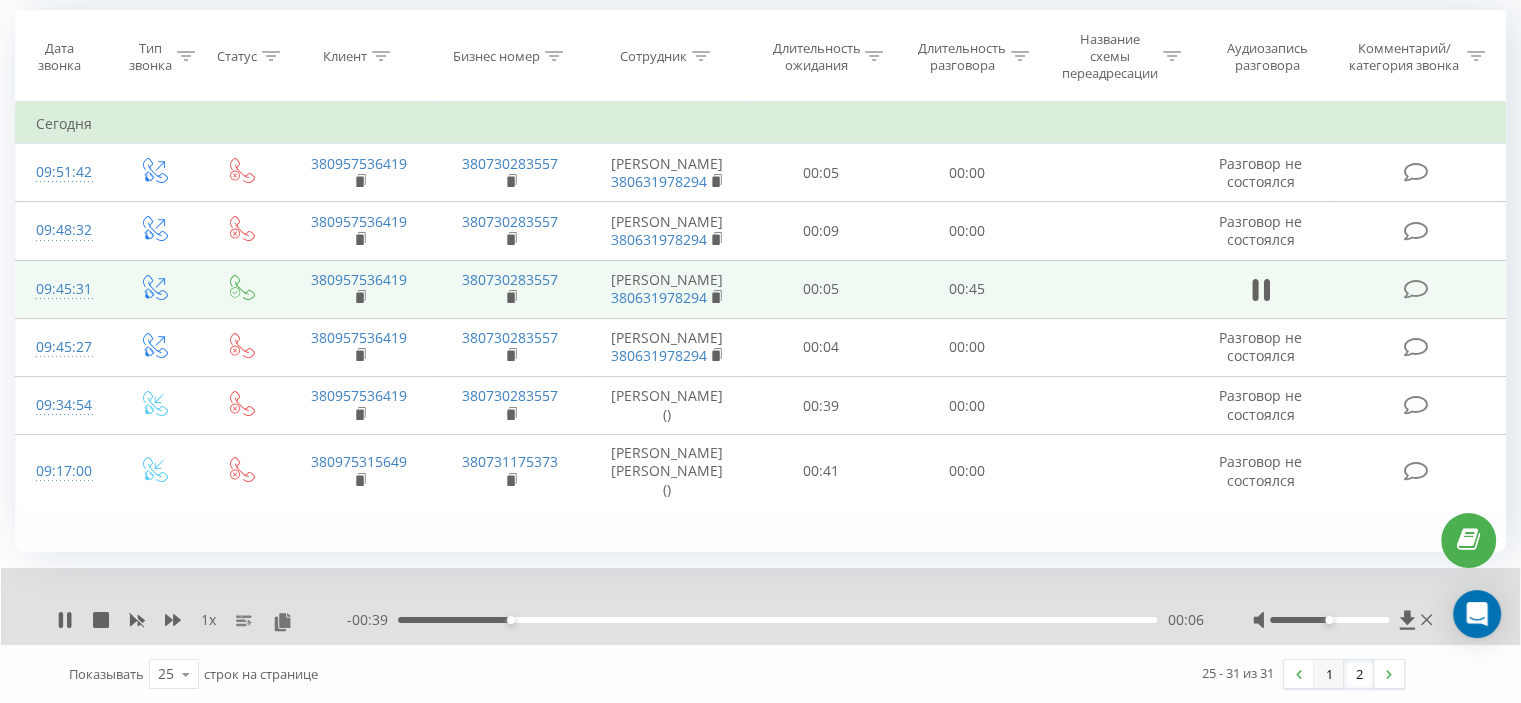 click on "1" at bounding box center (1329, 674) 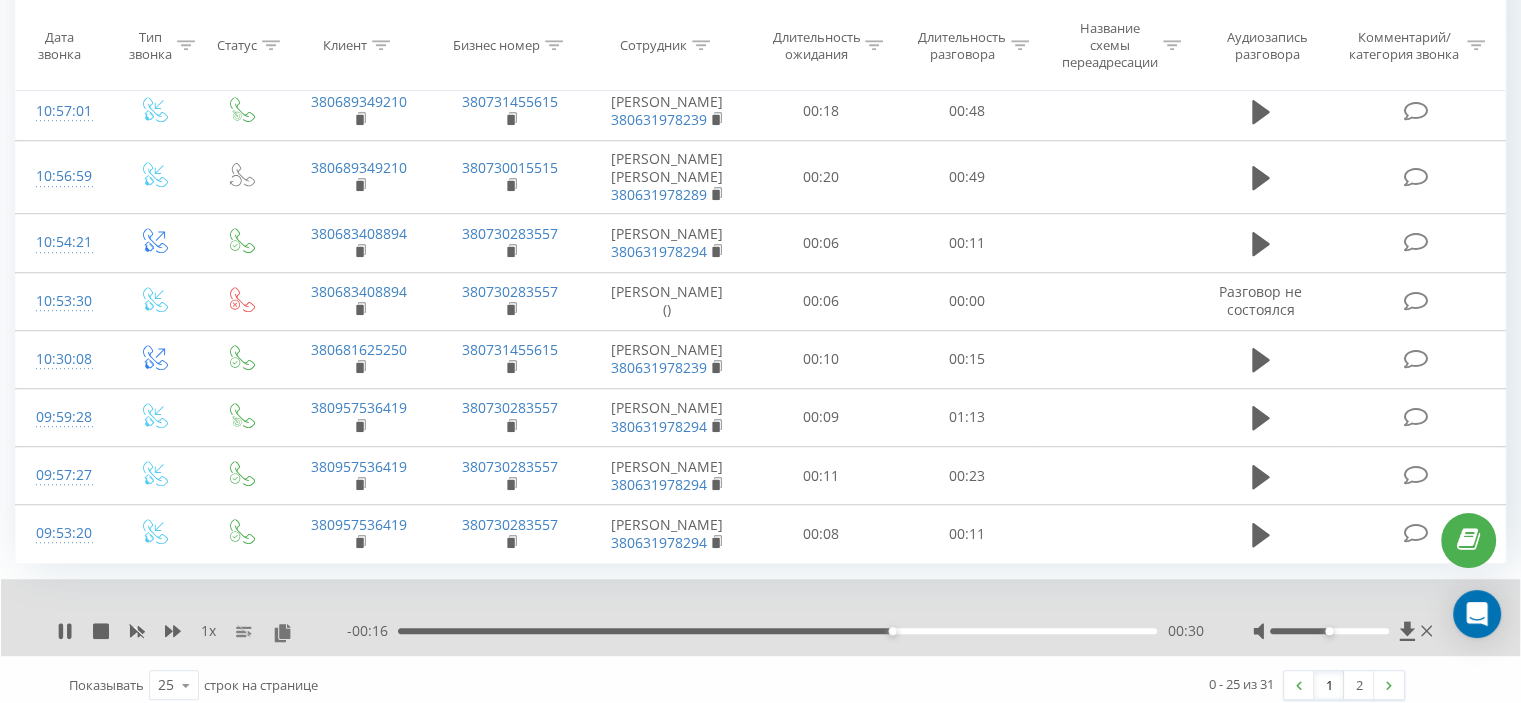 scroll, scrollTop: 1293, scrollLeft: 0, axis: vertical 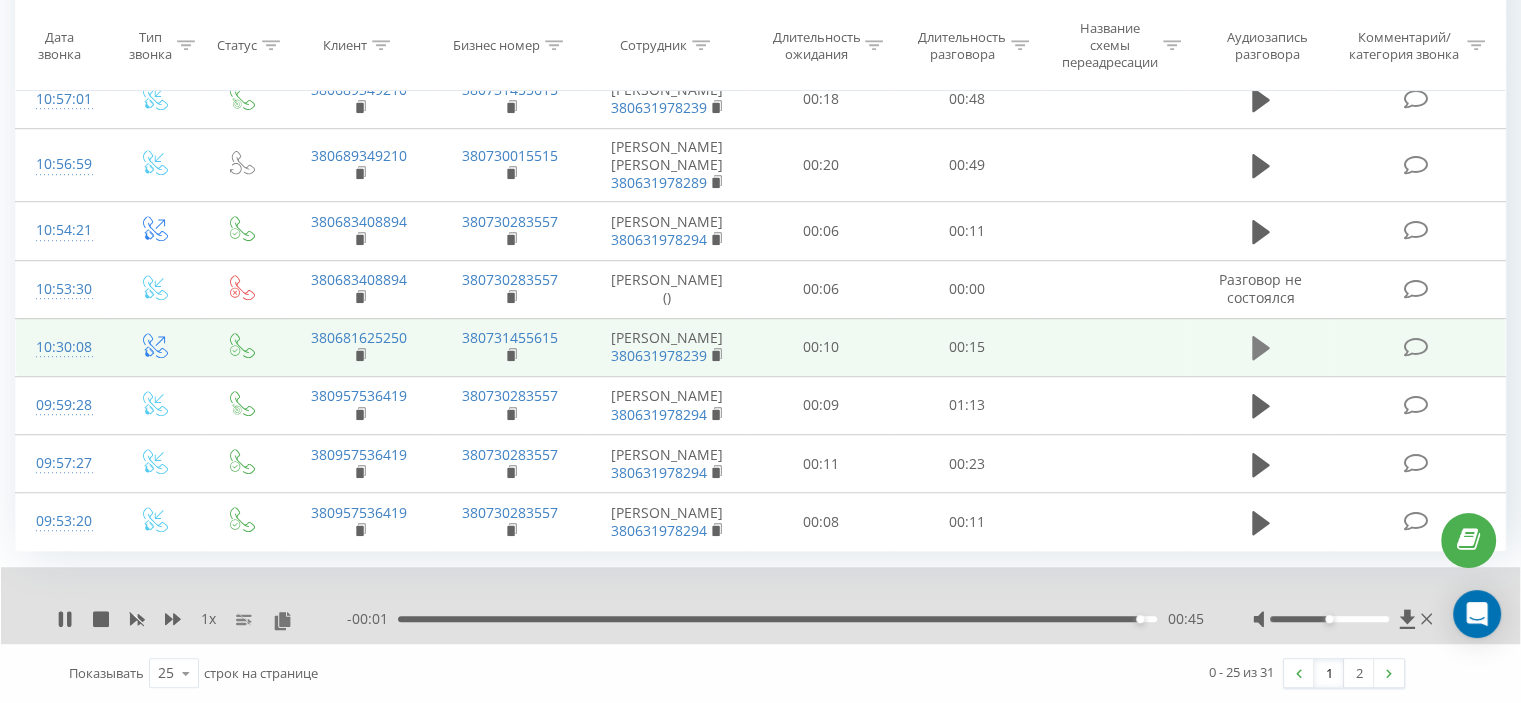 click 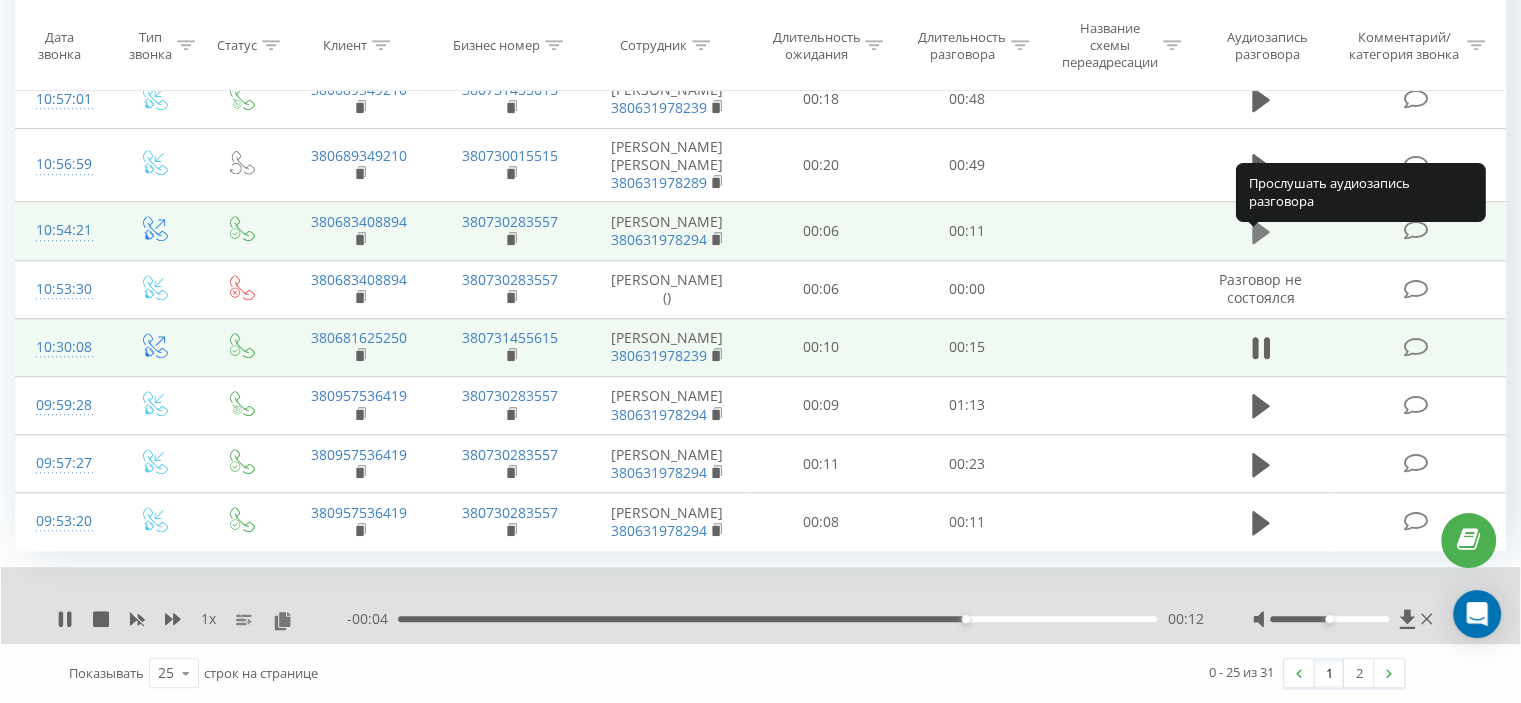 click 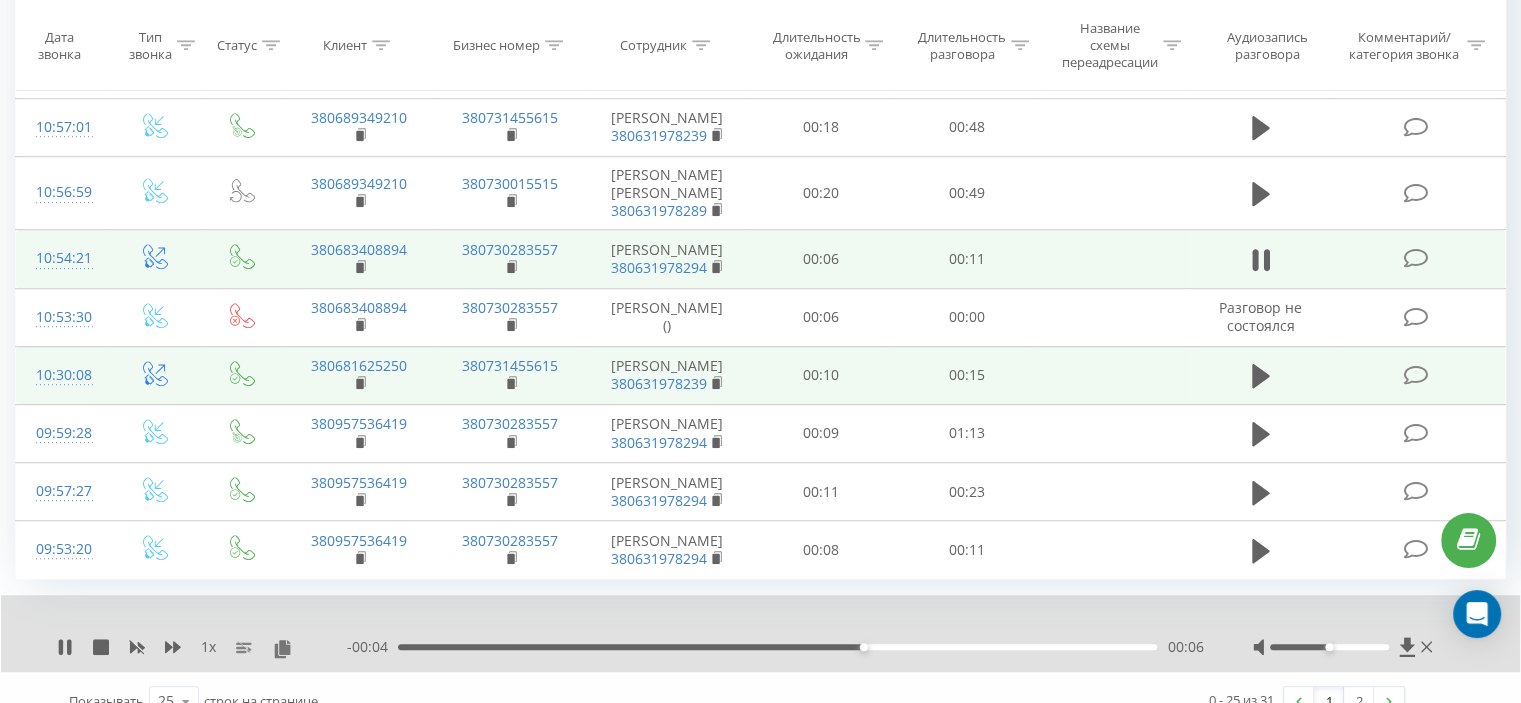 scroll, scrollTop: 1187, scrollLeft: 0, axis: vertical 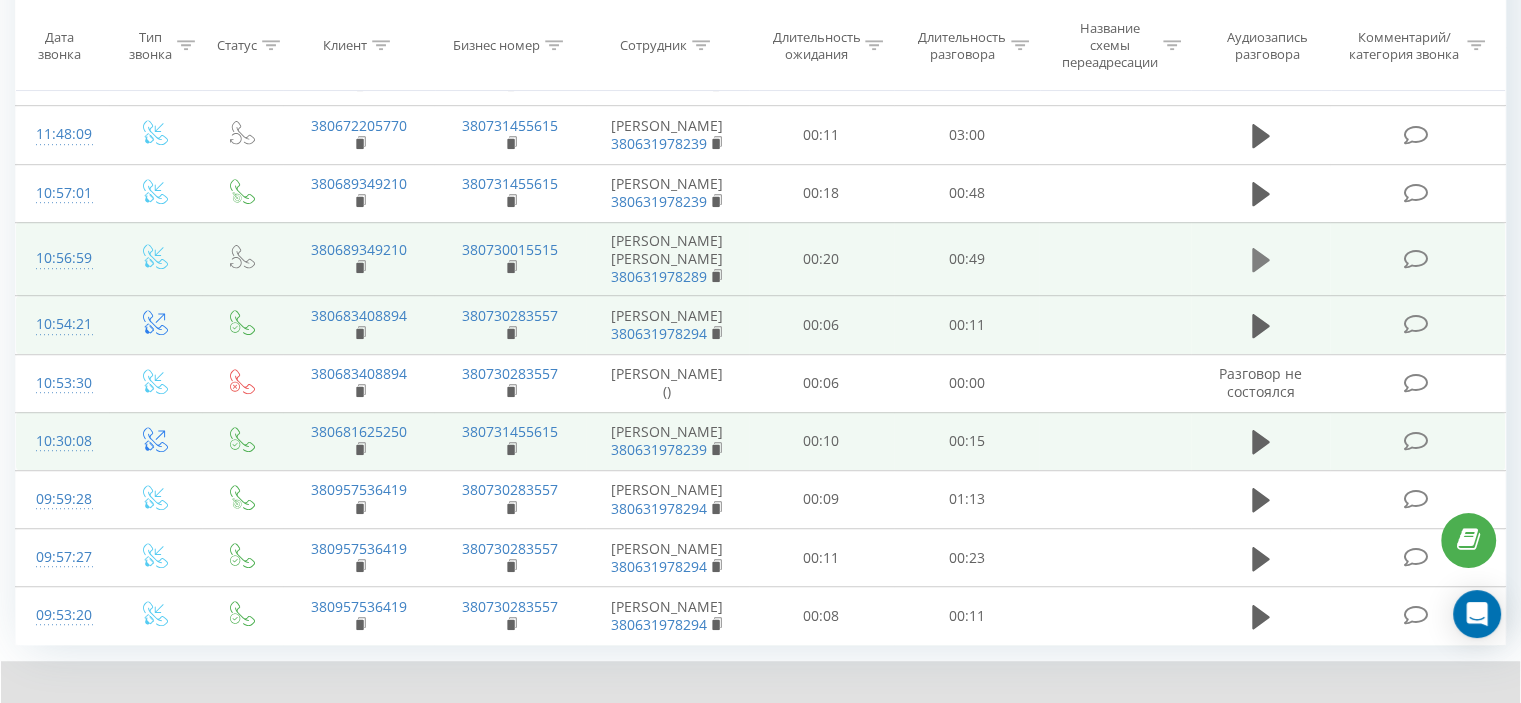 click 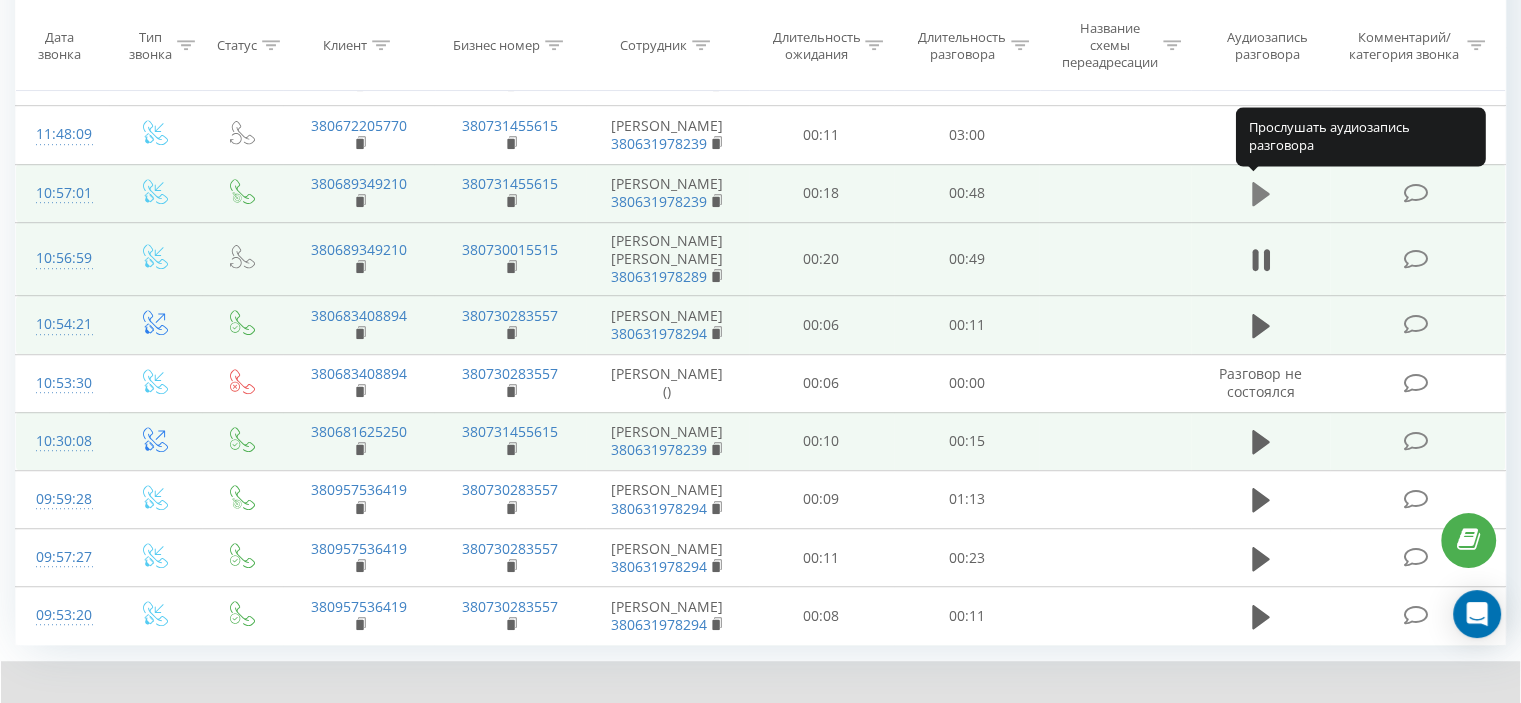 click 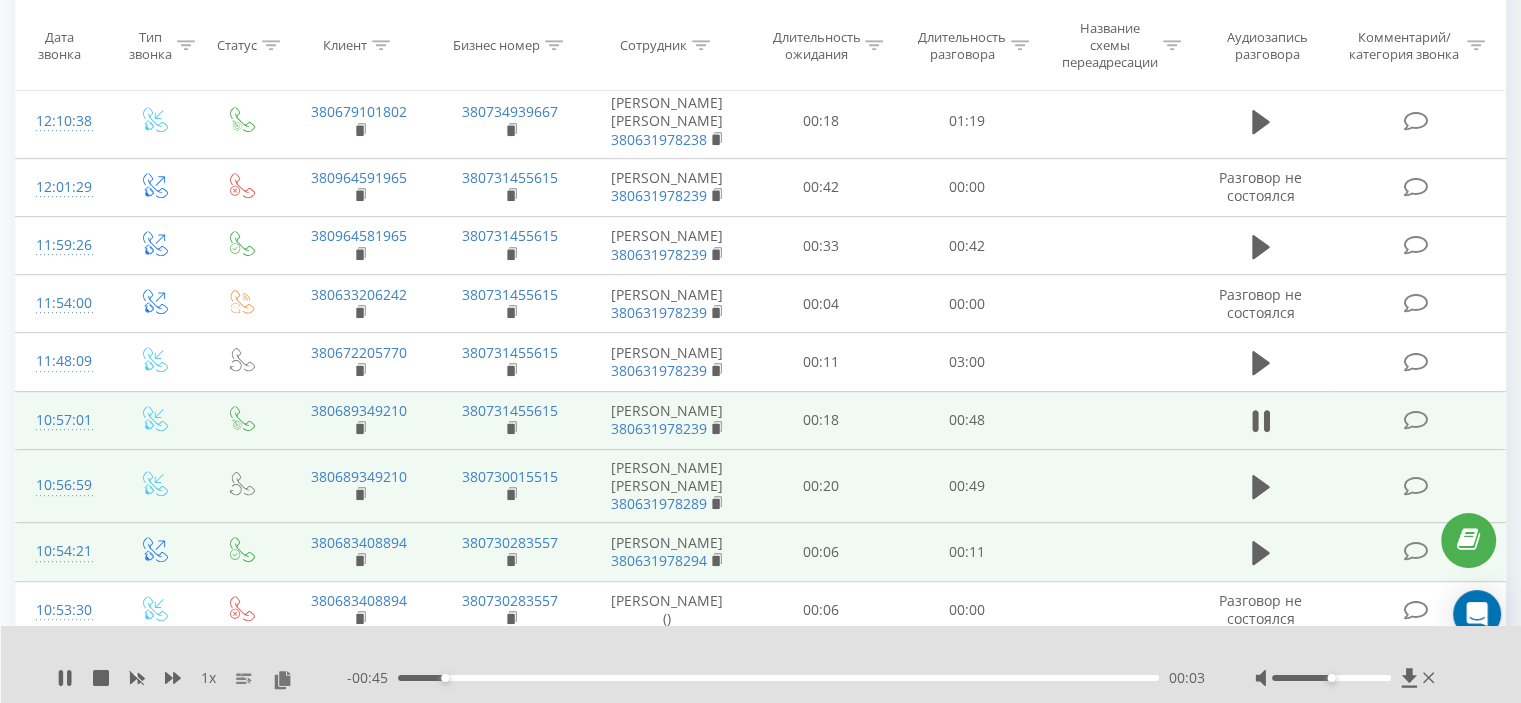 scroll, scrollTop: 934, scrollLeft: 0, axis: vertical 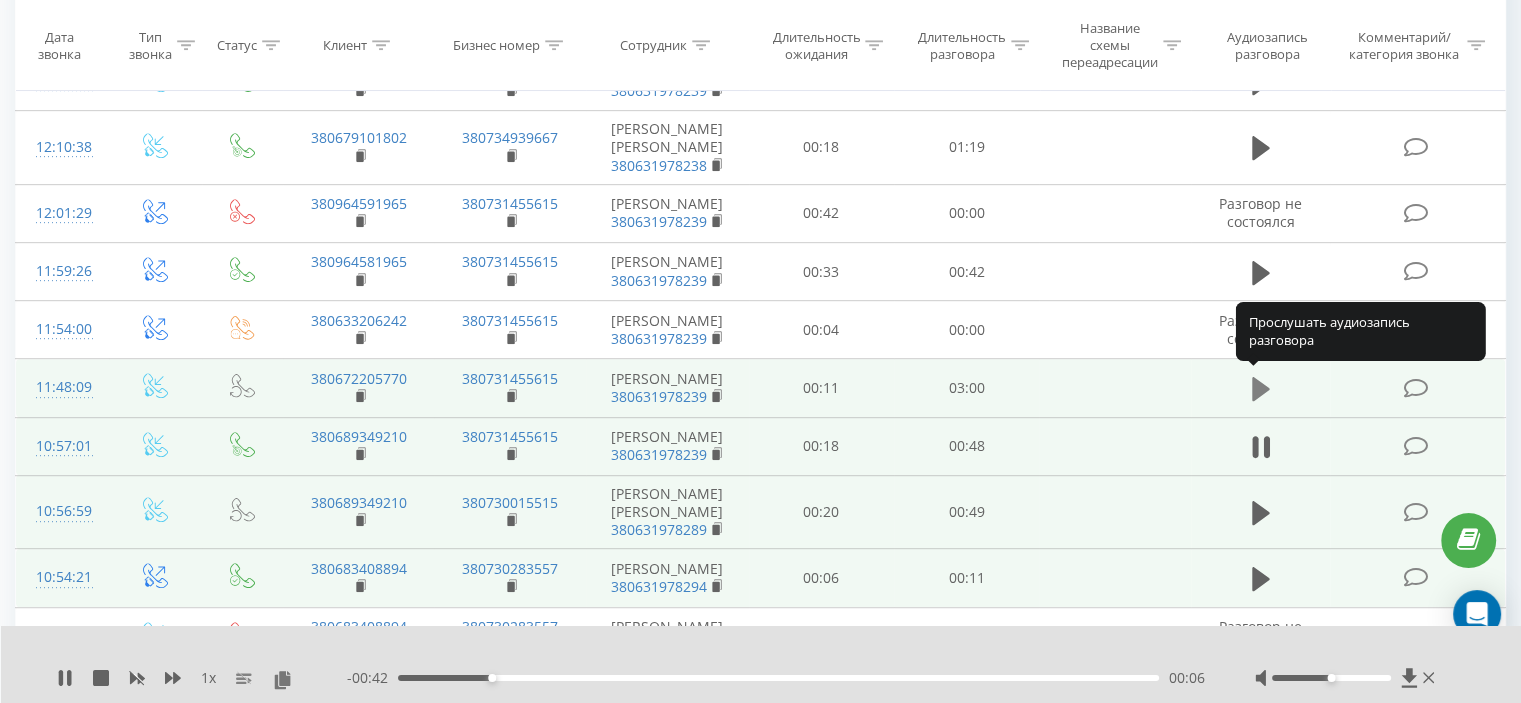 click 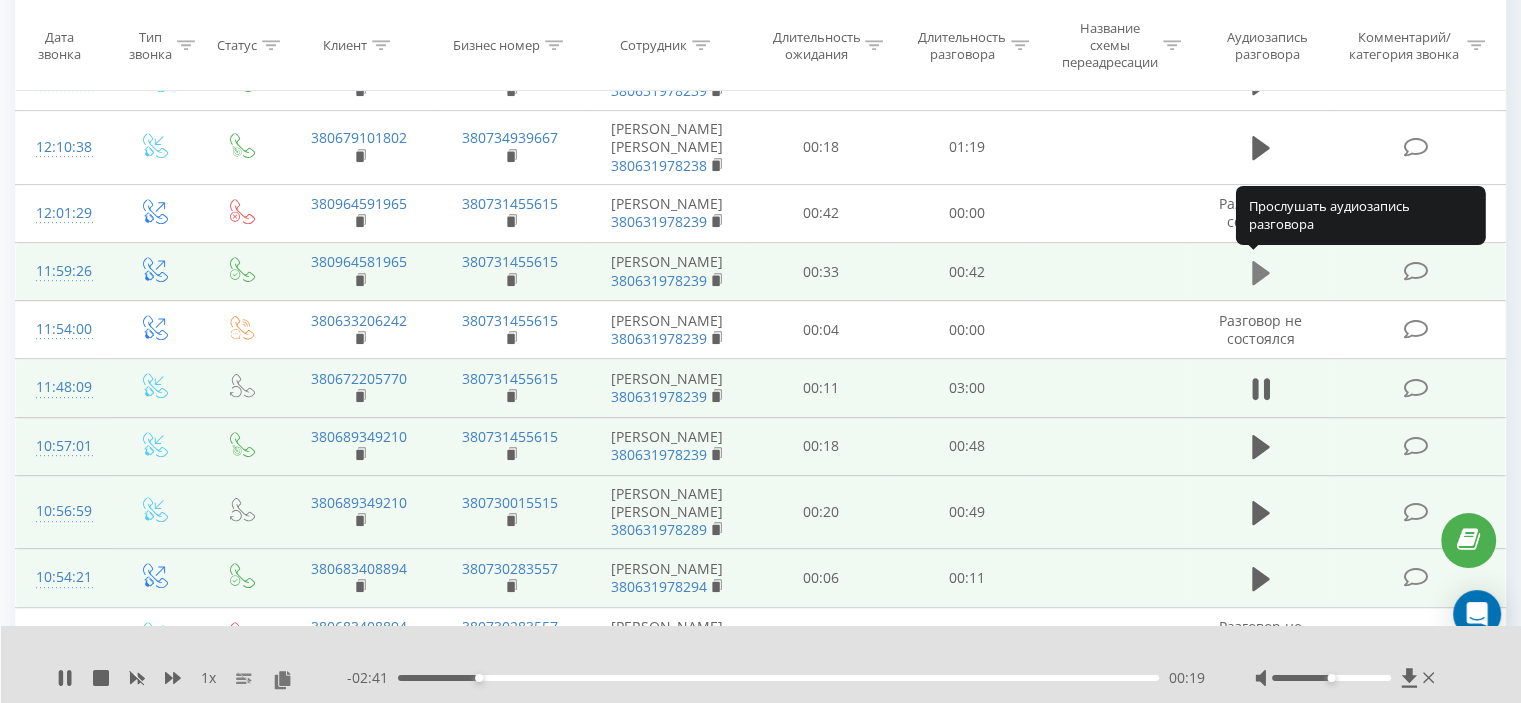 click 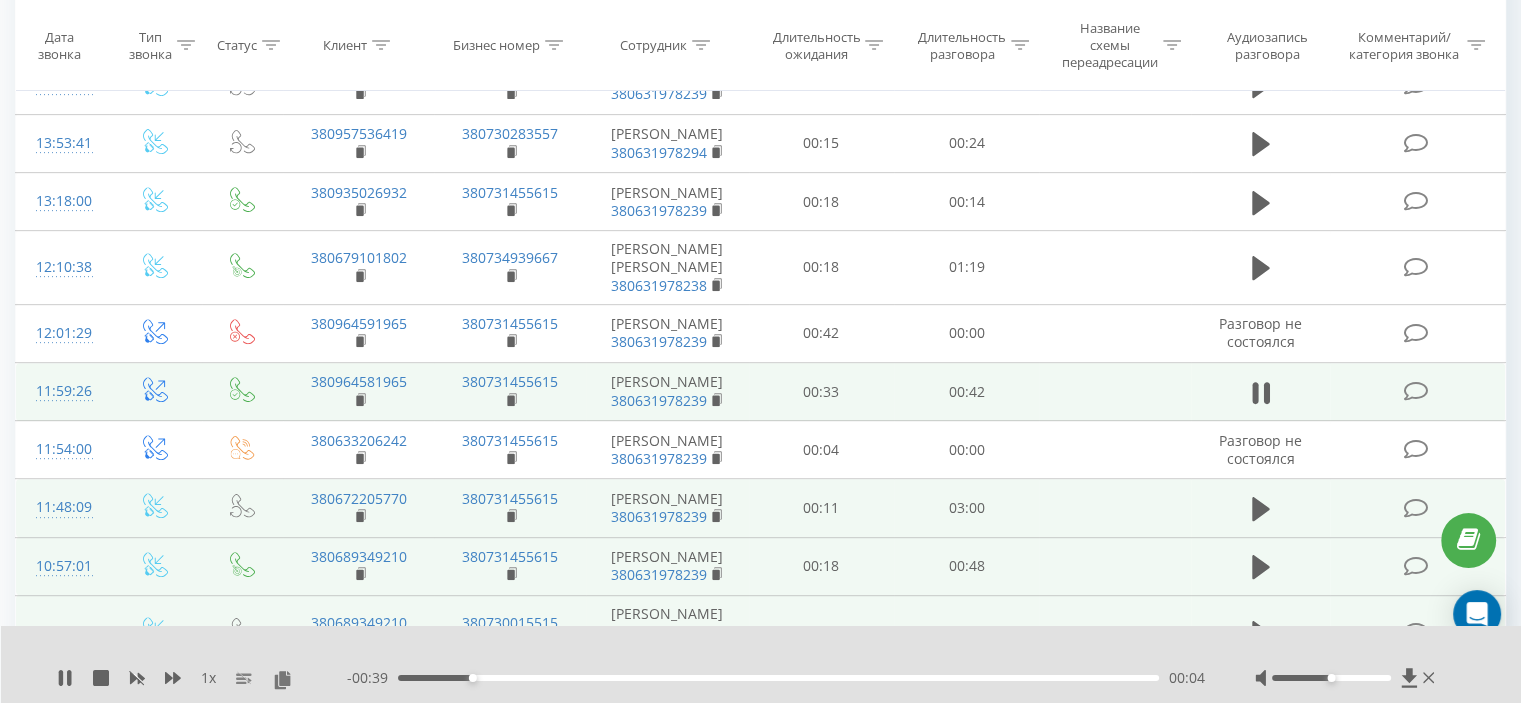 scroll, scrollTop: 774, scrollLeft: 0, axis: vertical 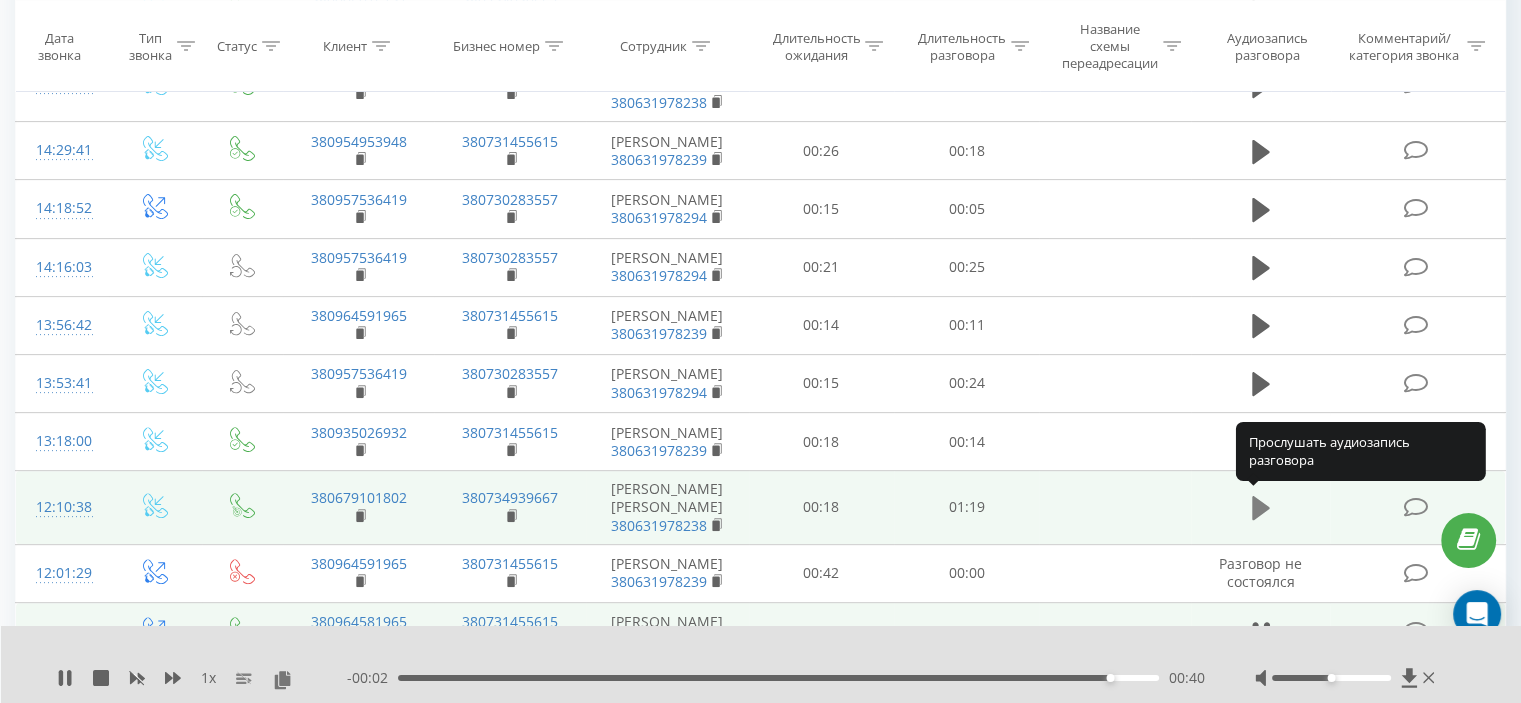click 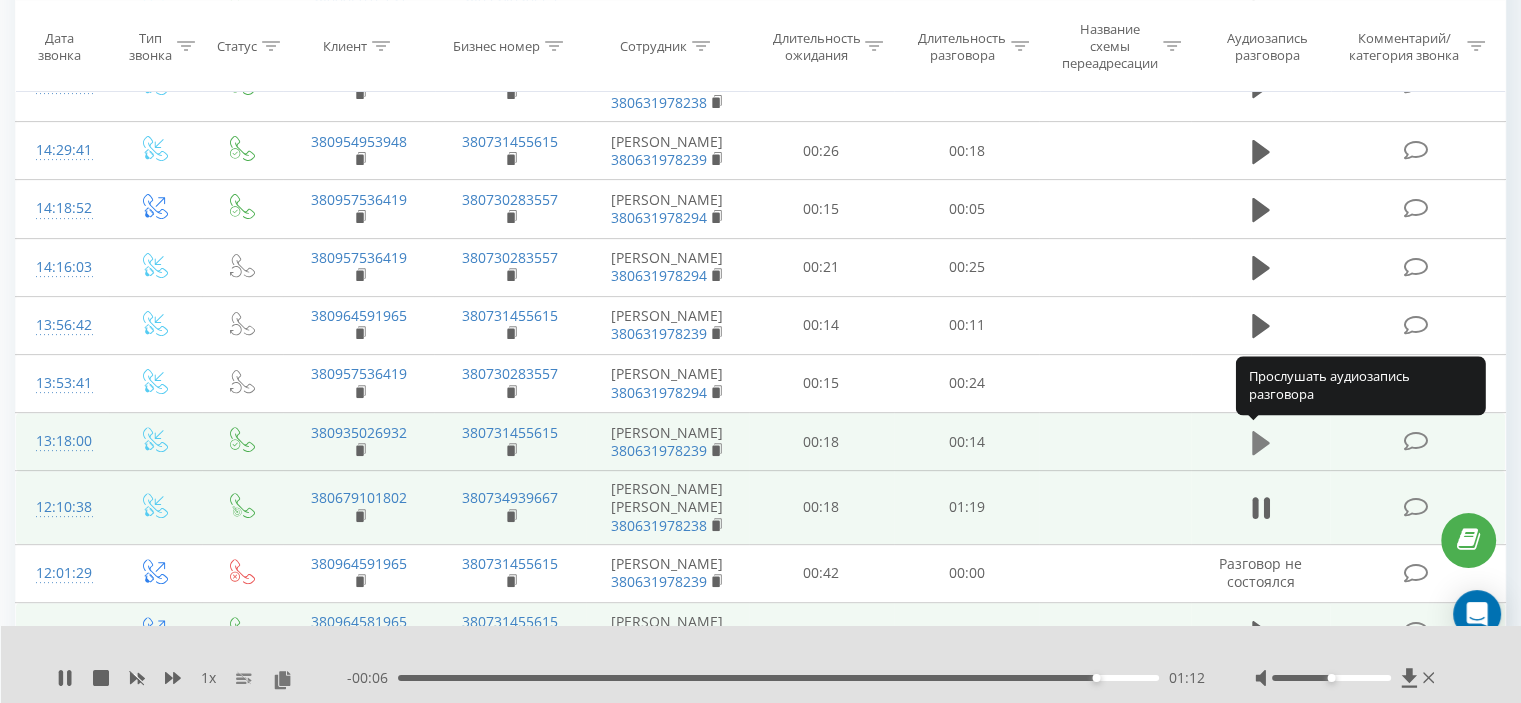 click 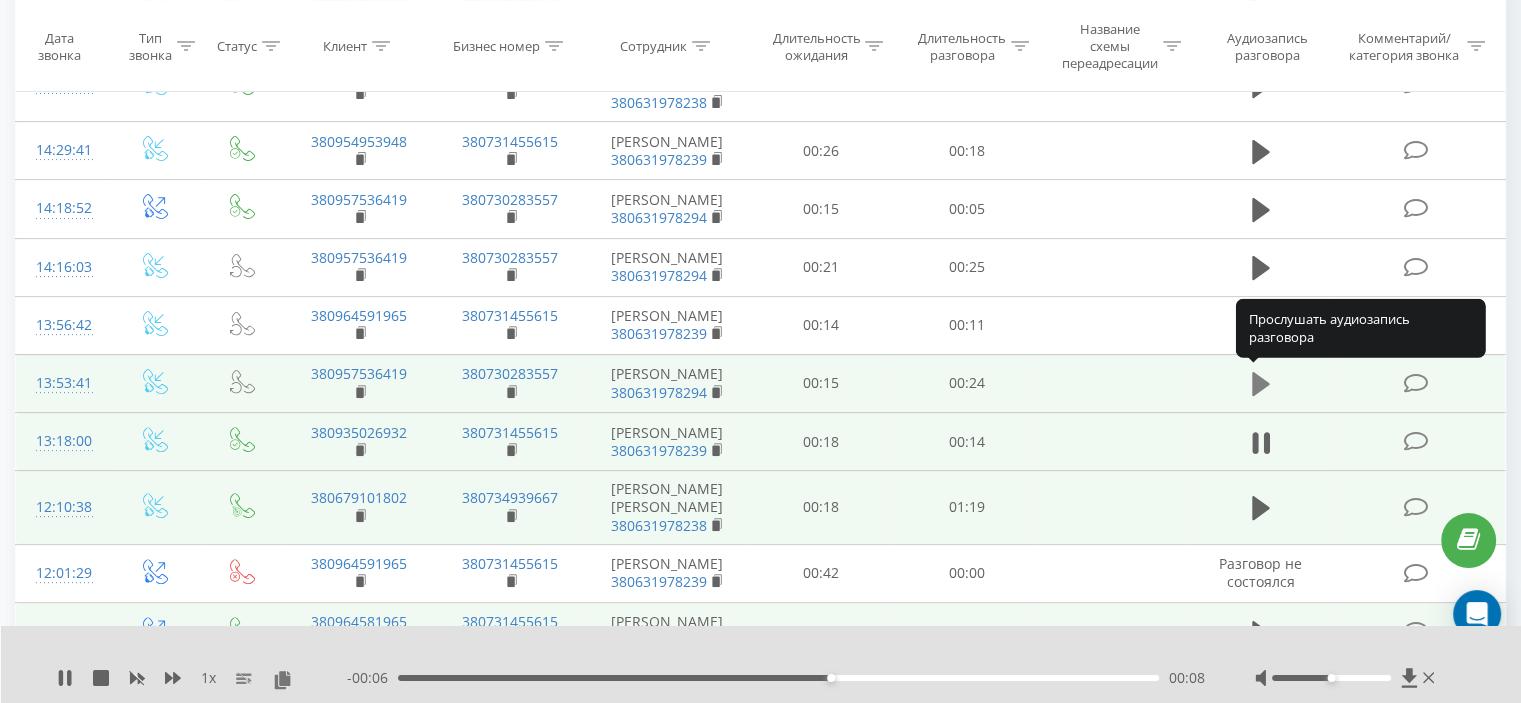 click 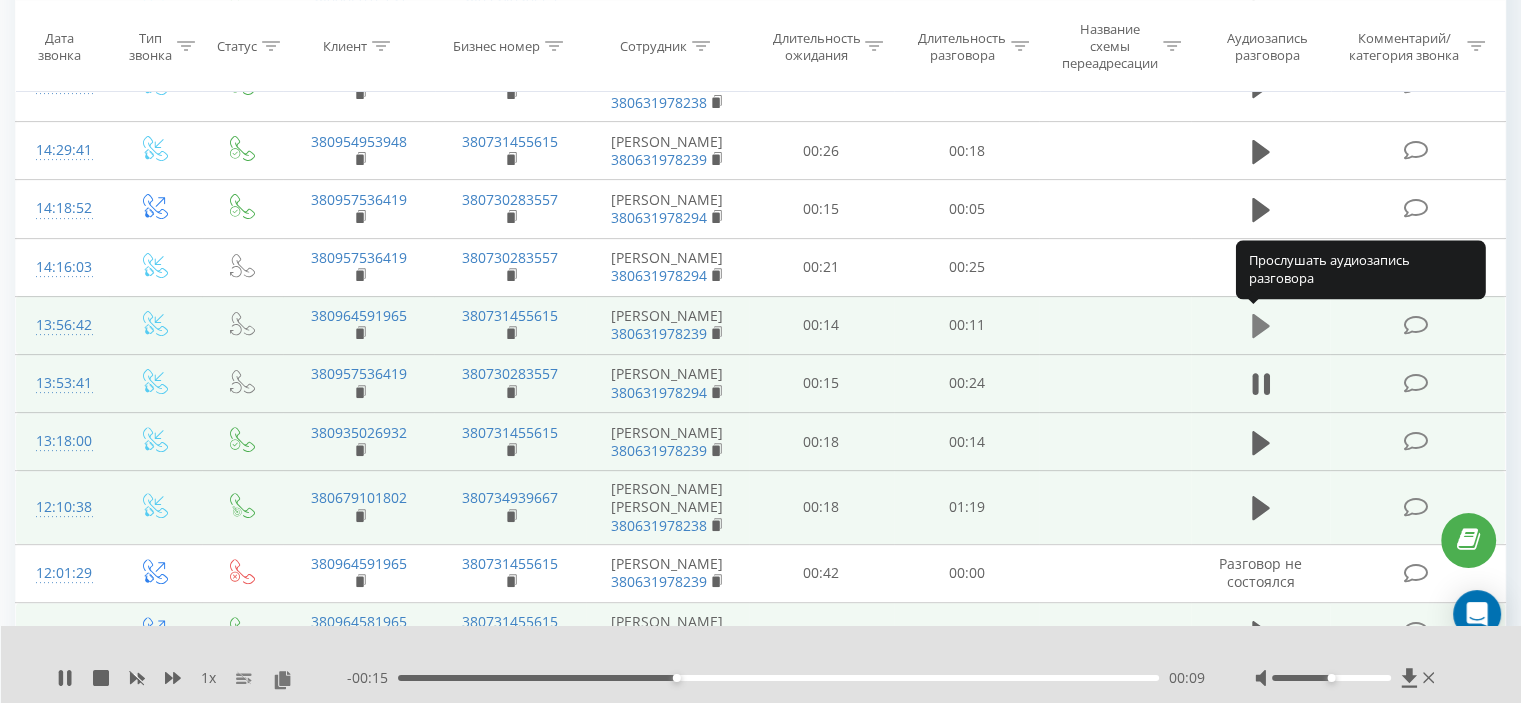 click 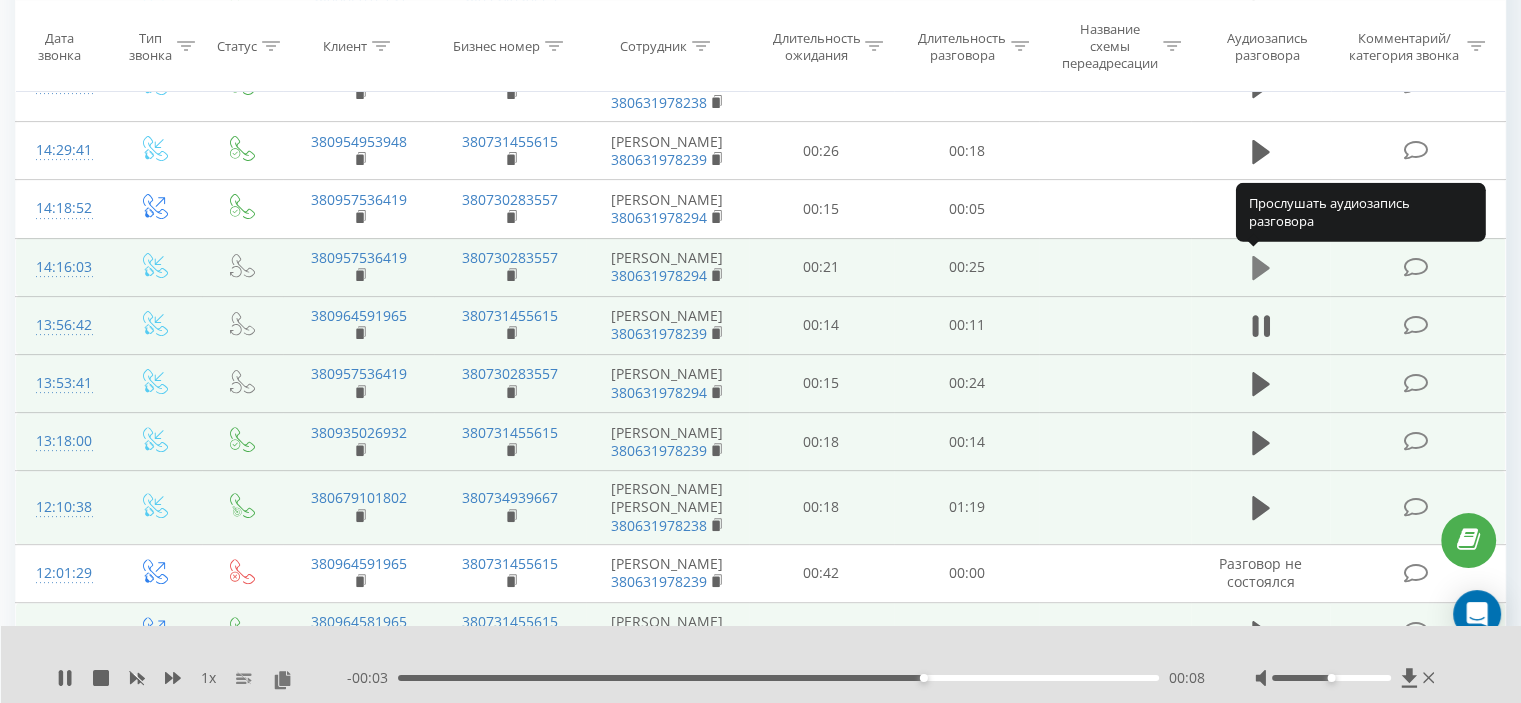 click 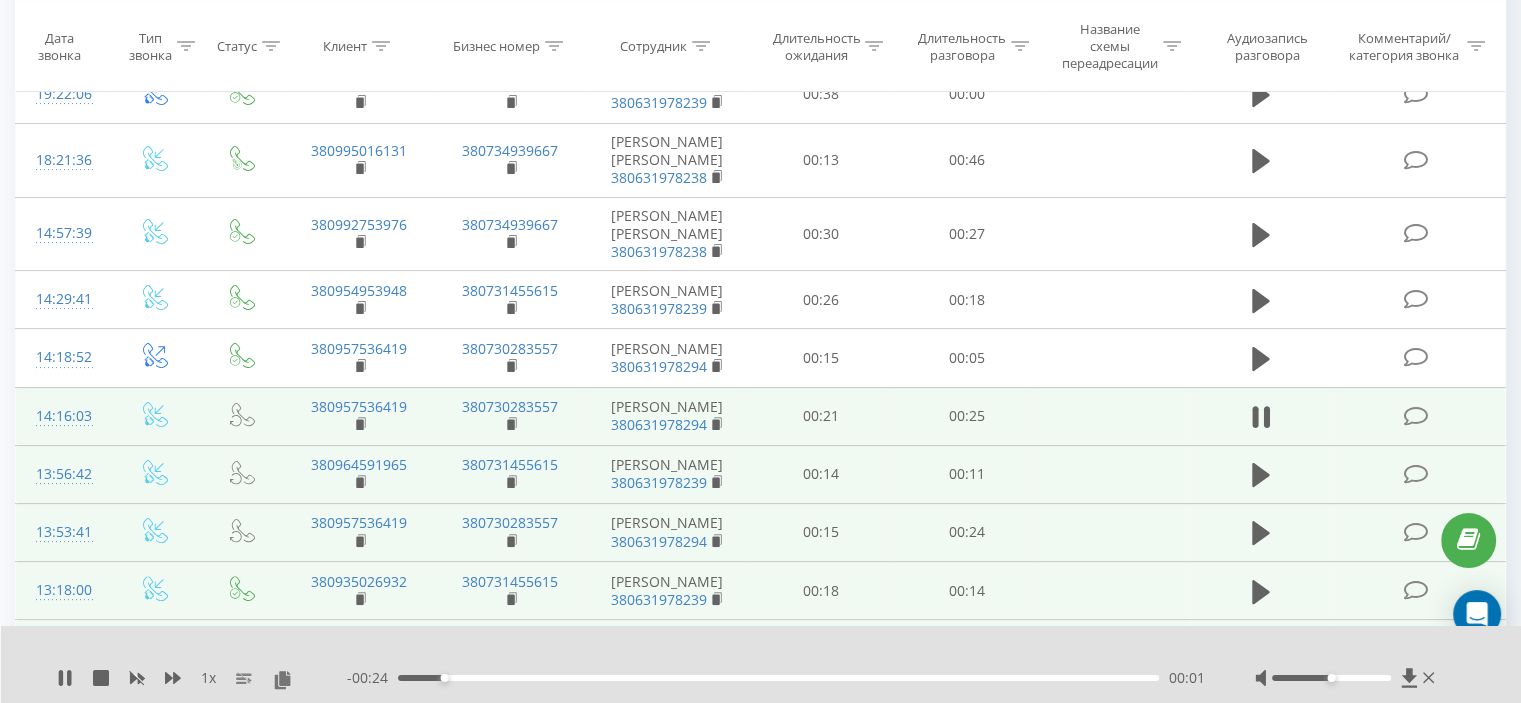 scroll, scrollTop: 414, scrollLeft: 0, axis: vertical 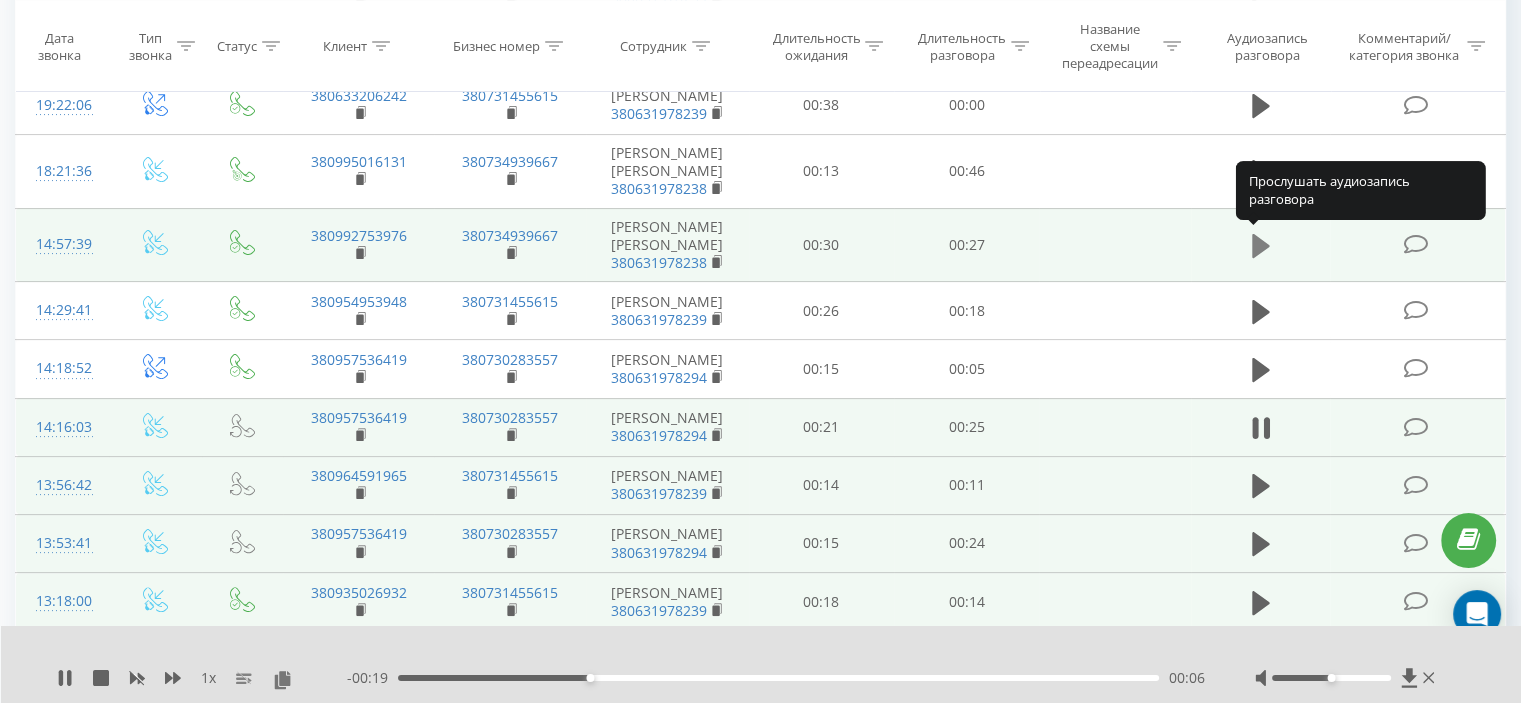 click 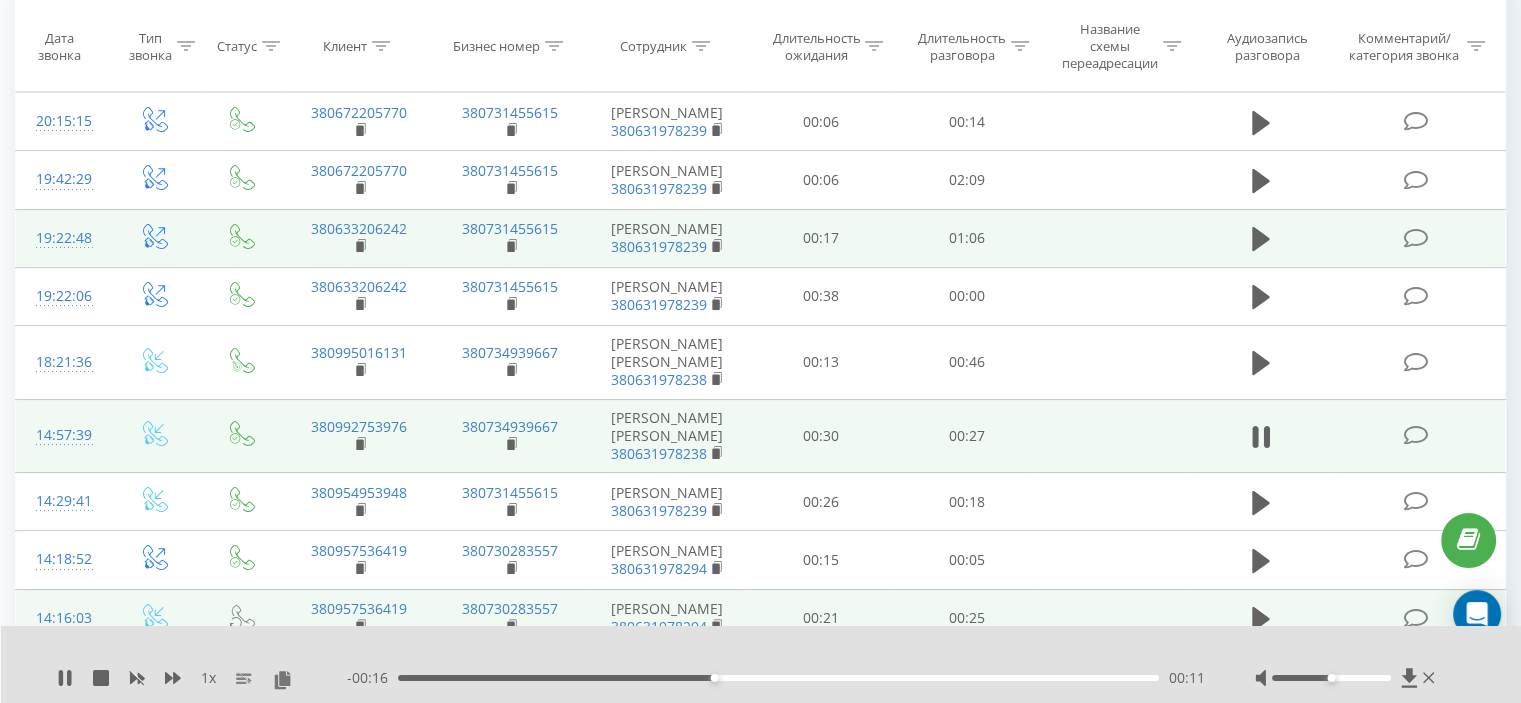 scroll, scrollTop: 214, scrollLeft: 0, axis: vertical 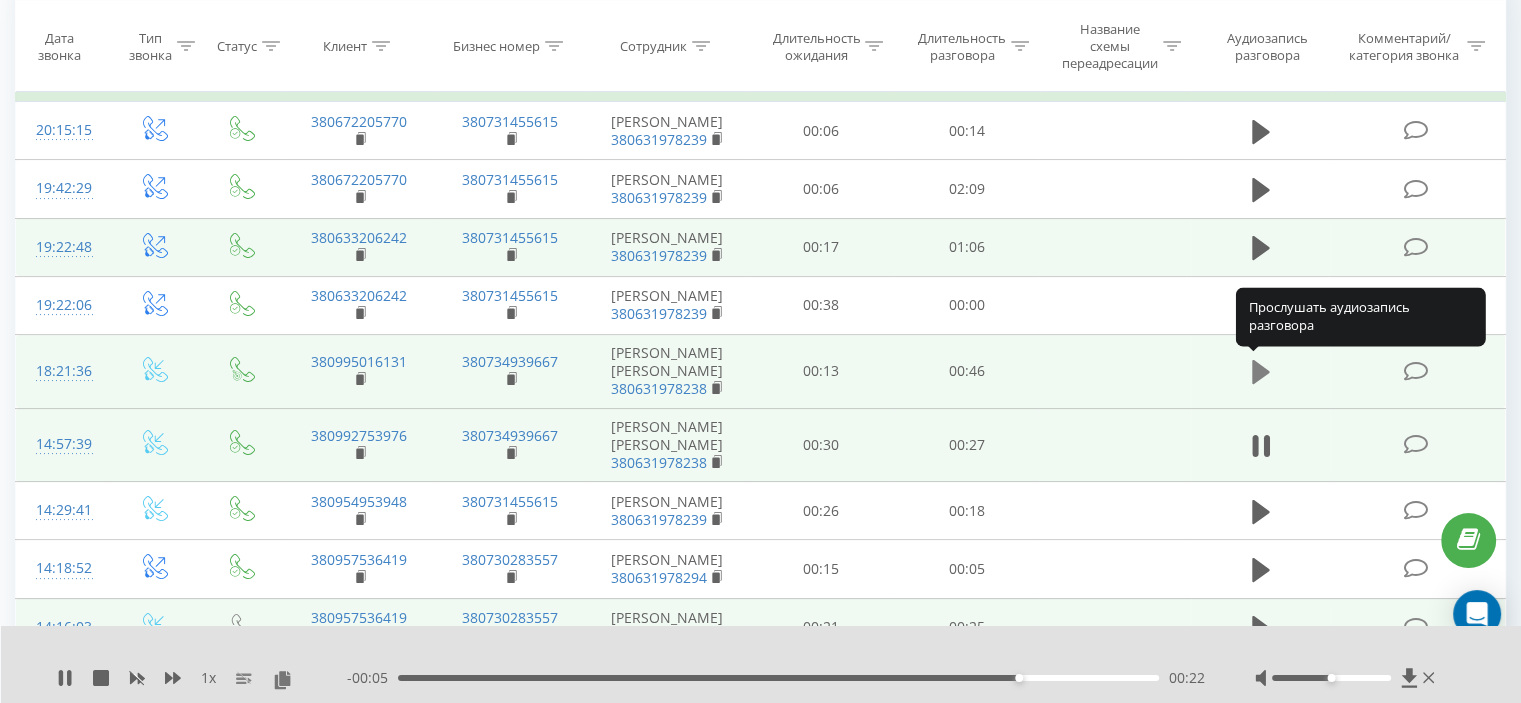 click 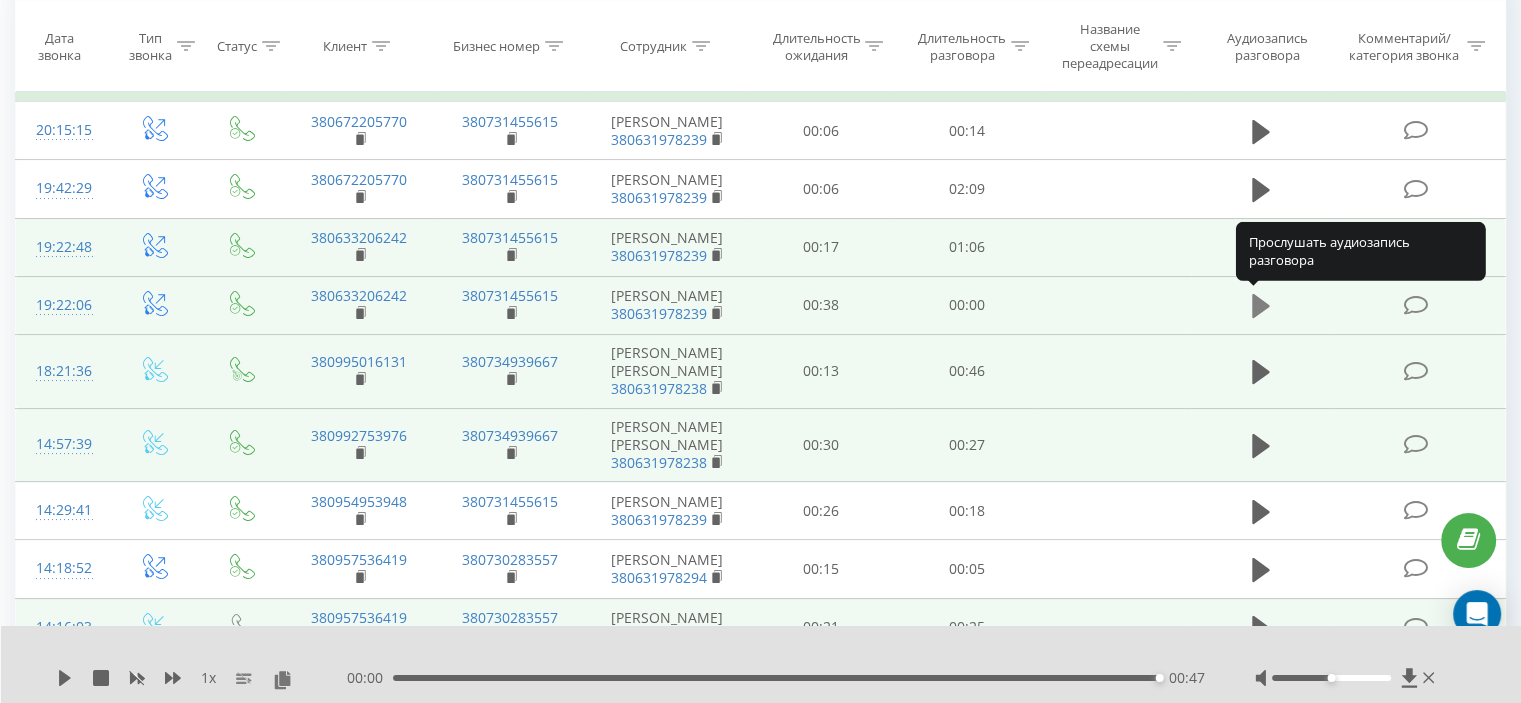 click 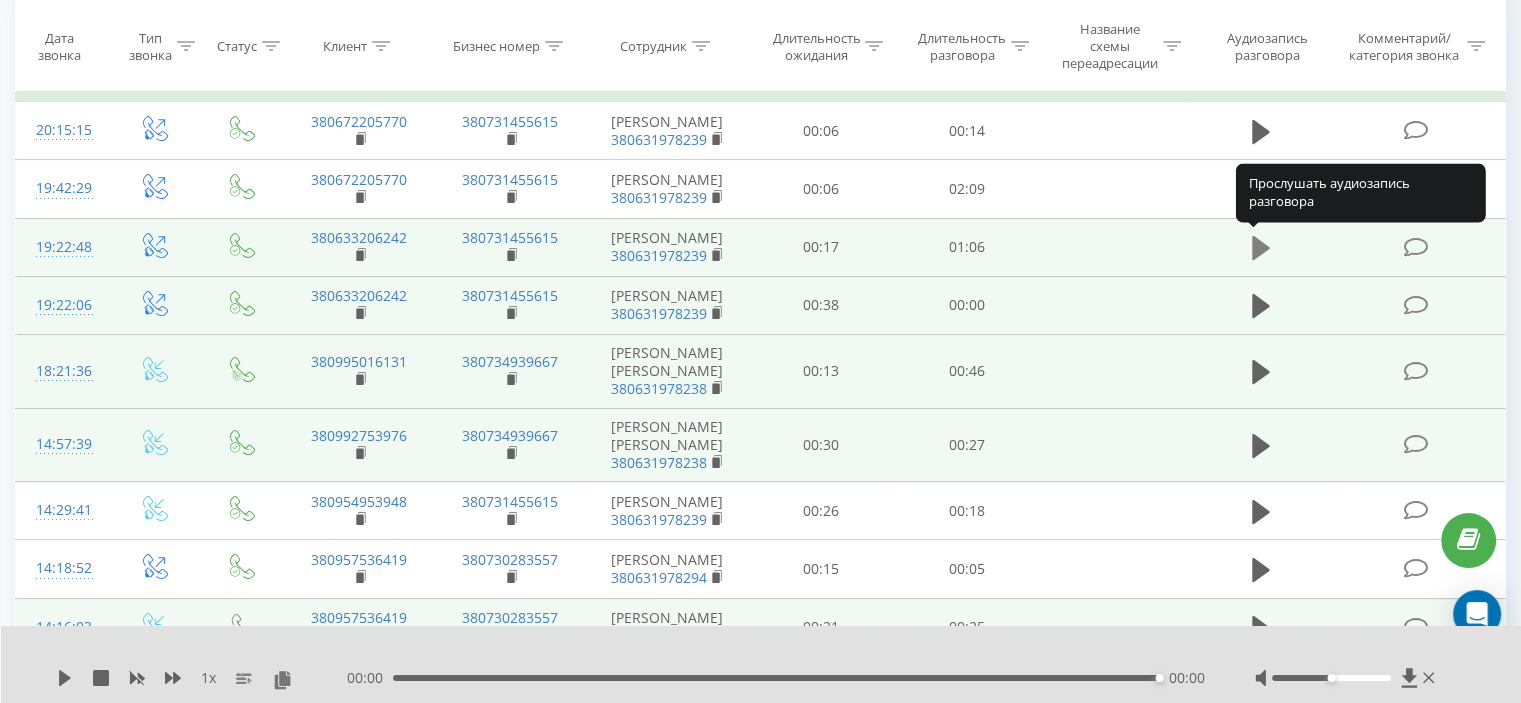 click 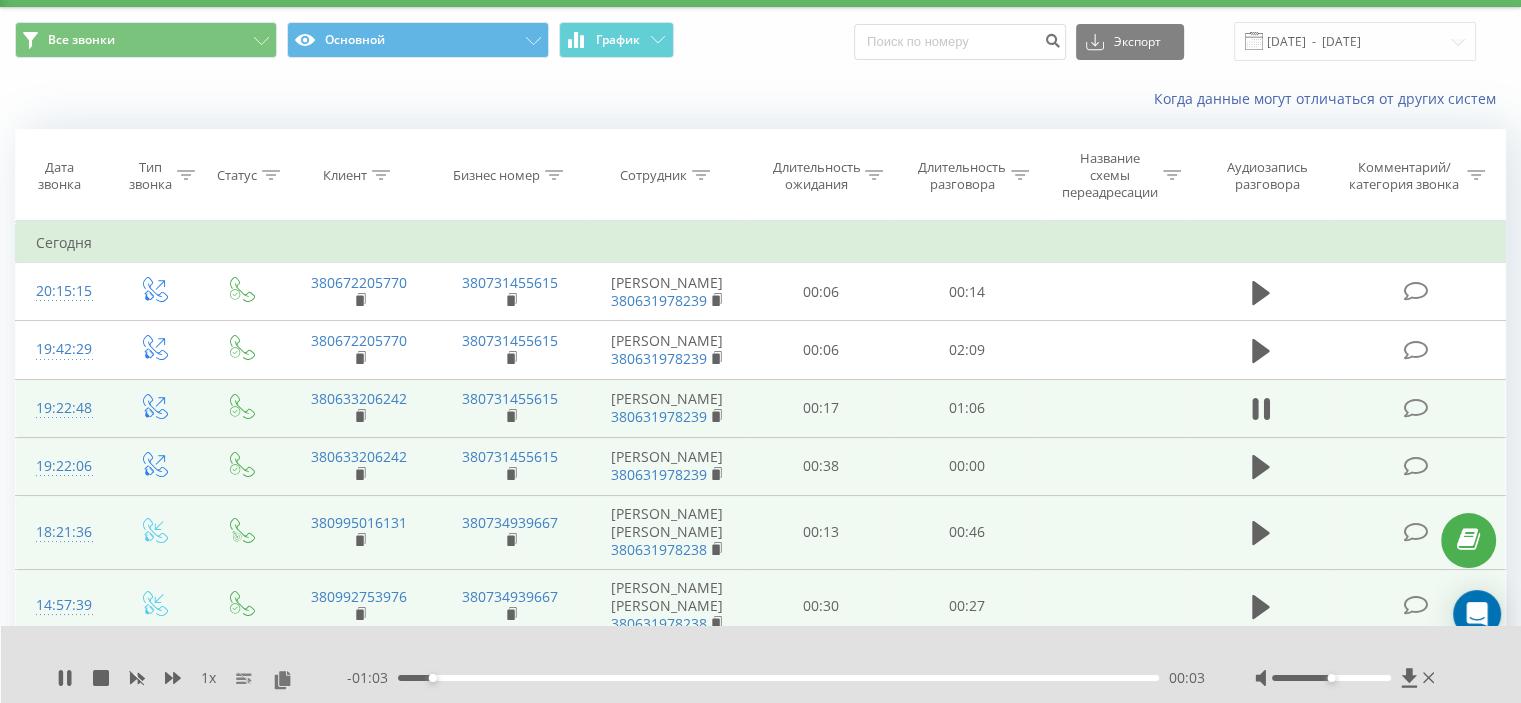 scroll, scrollTop: 14, scrollLeft: 0, axis: vertical 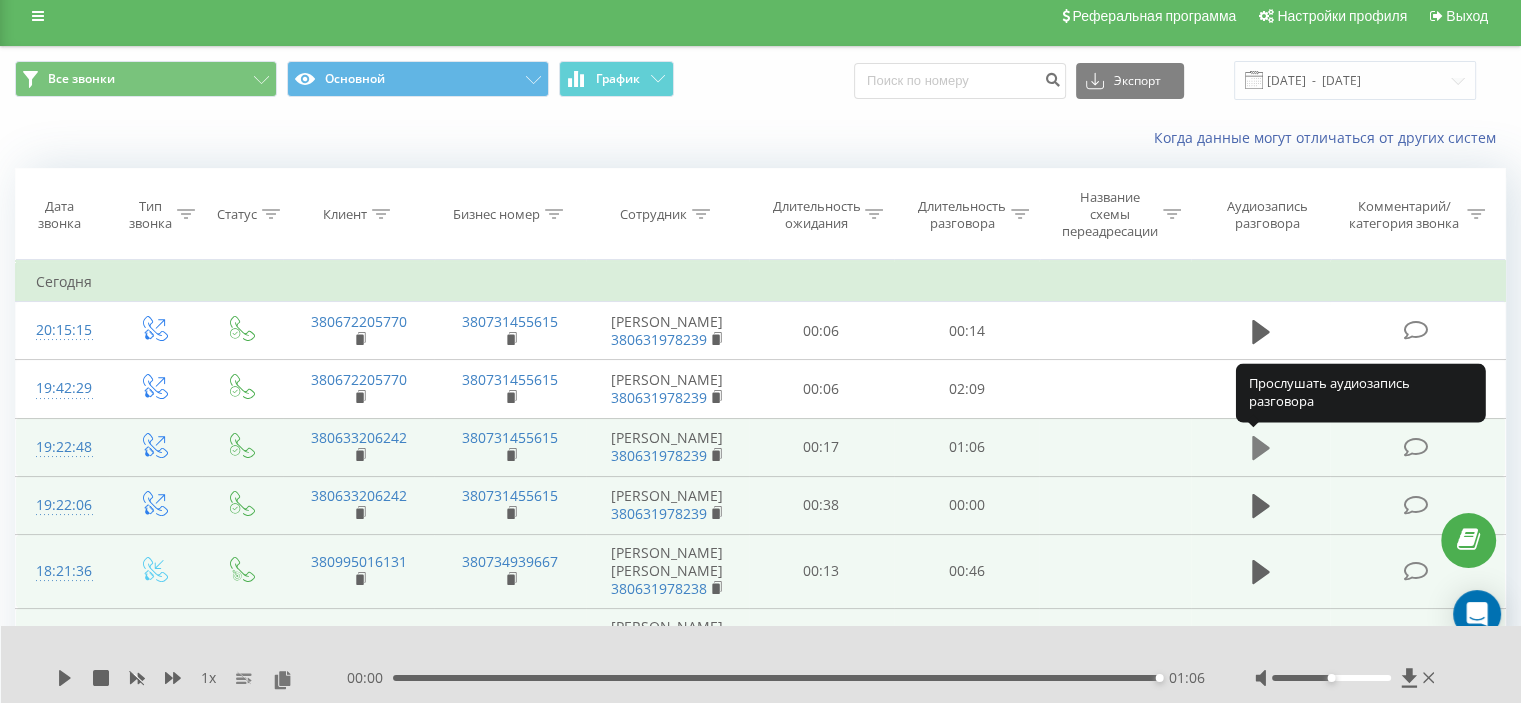 click 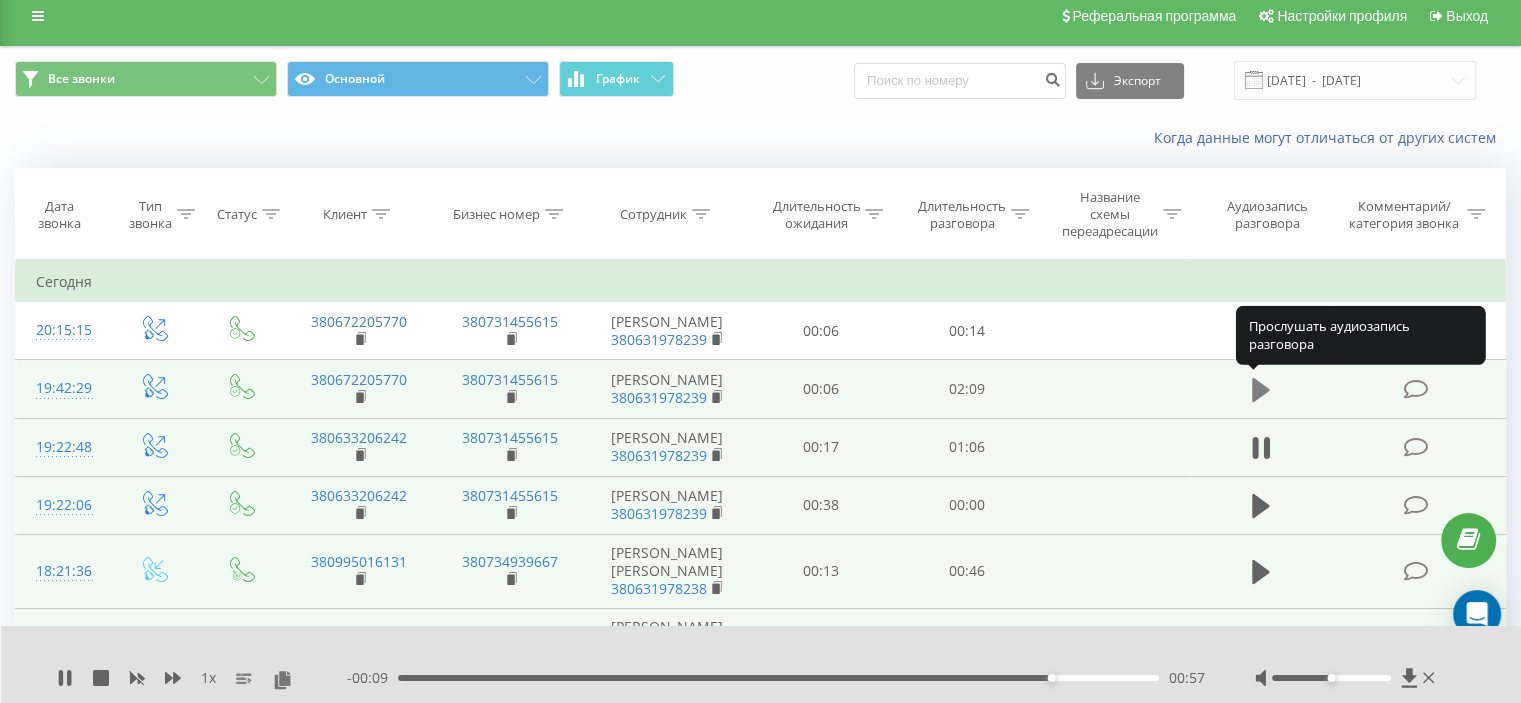 click 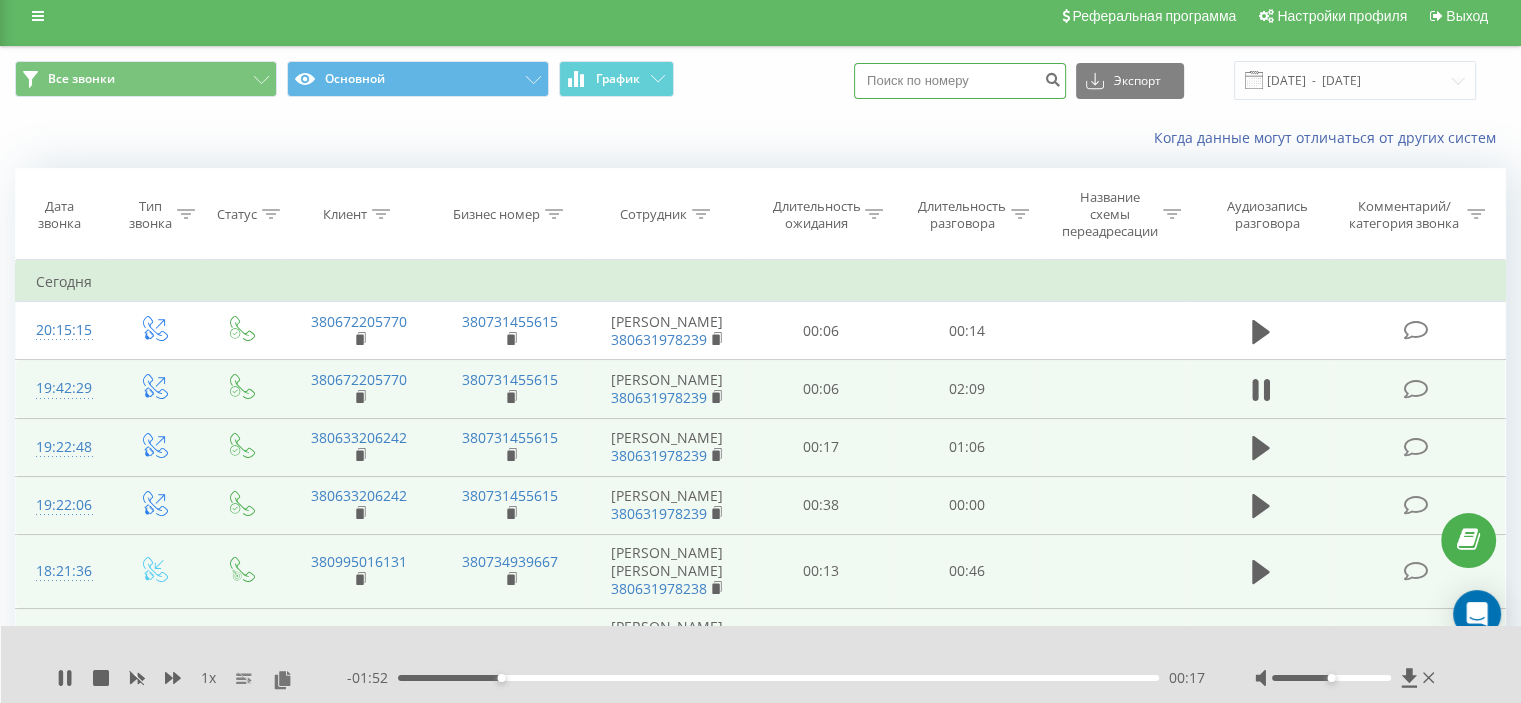 click at bounding box center [960, 81] 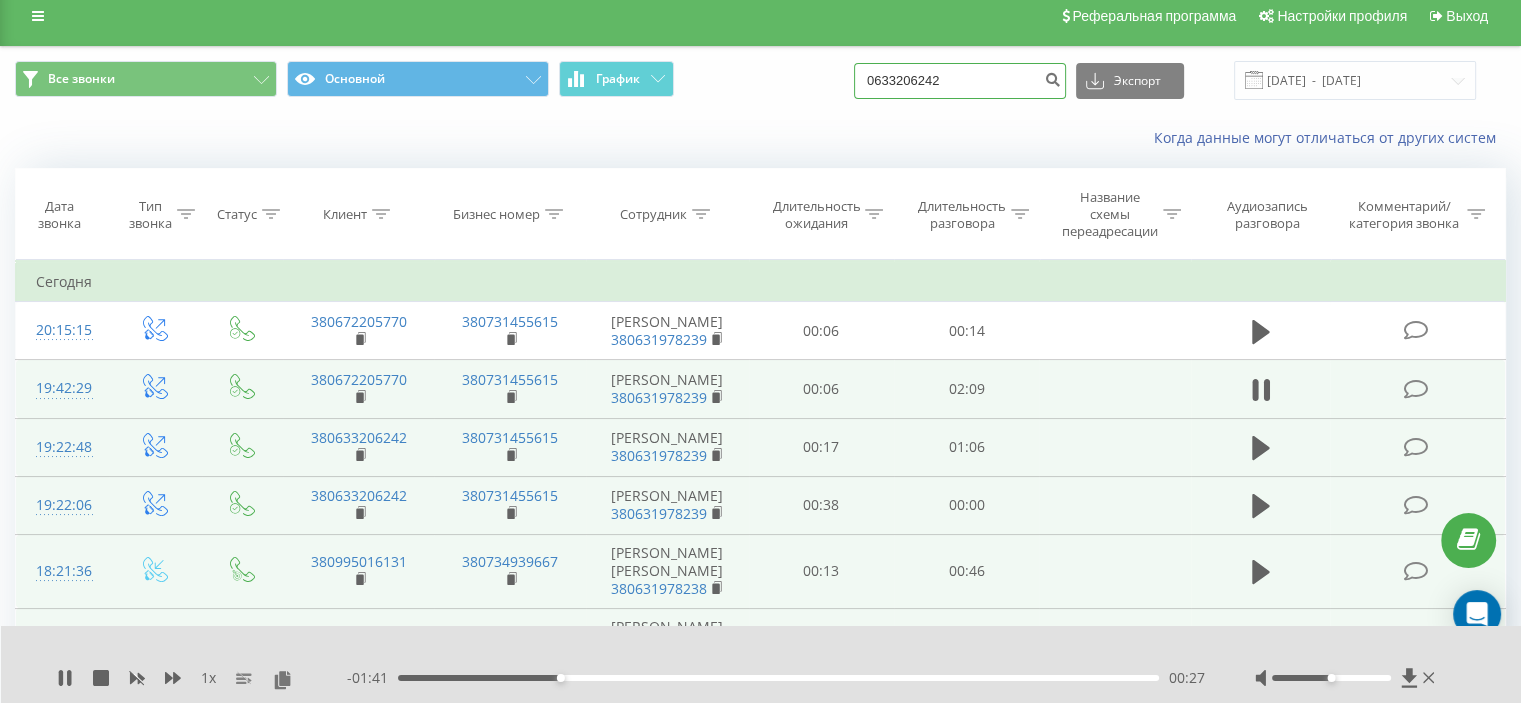 type on "0633206242" 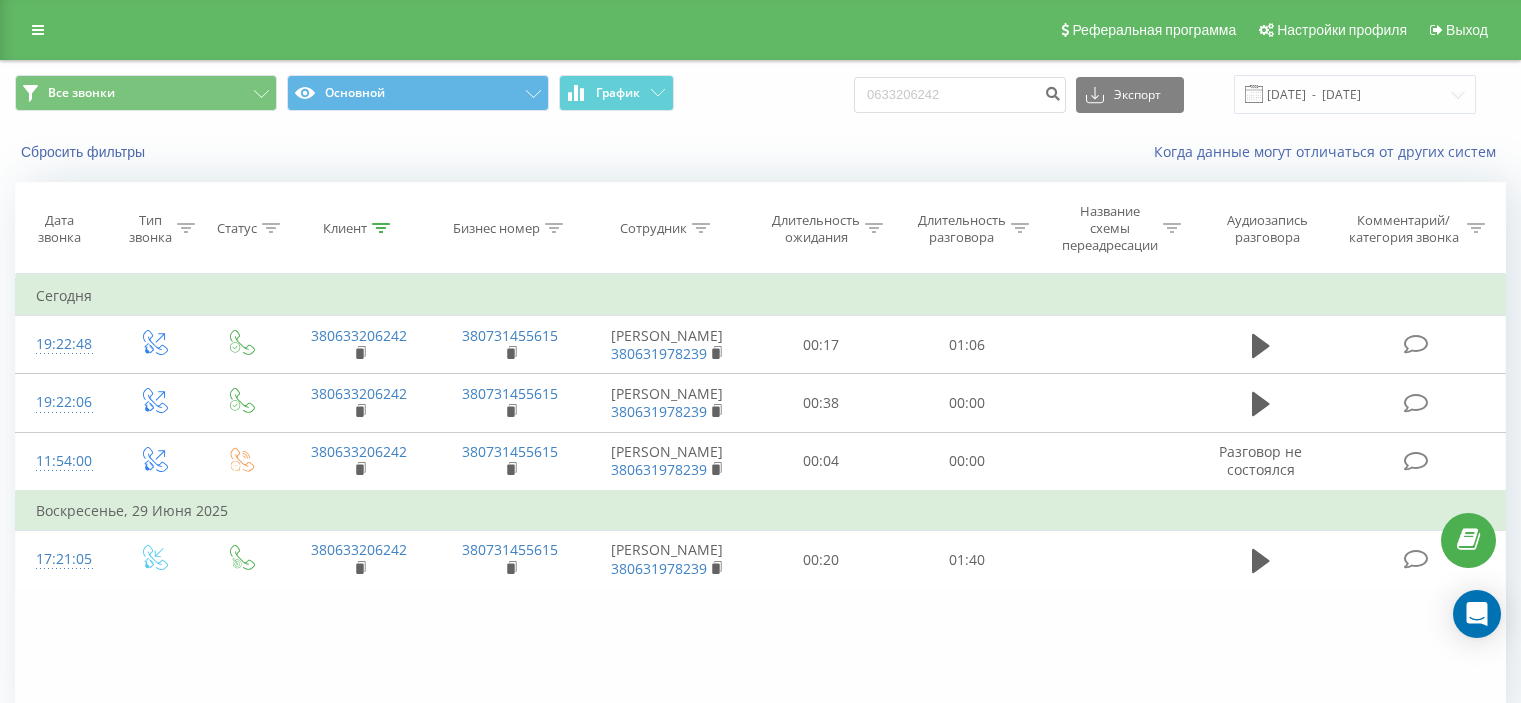 scroll, scrollTop: 0, scrollLeft: 0, axis: both 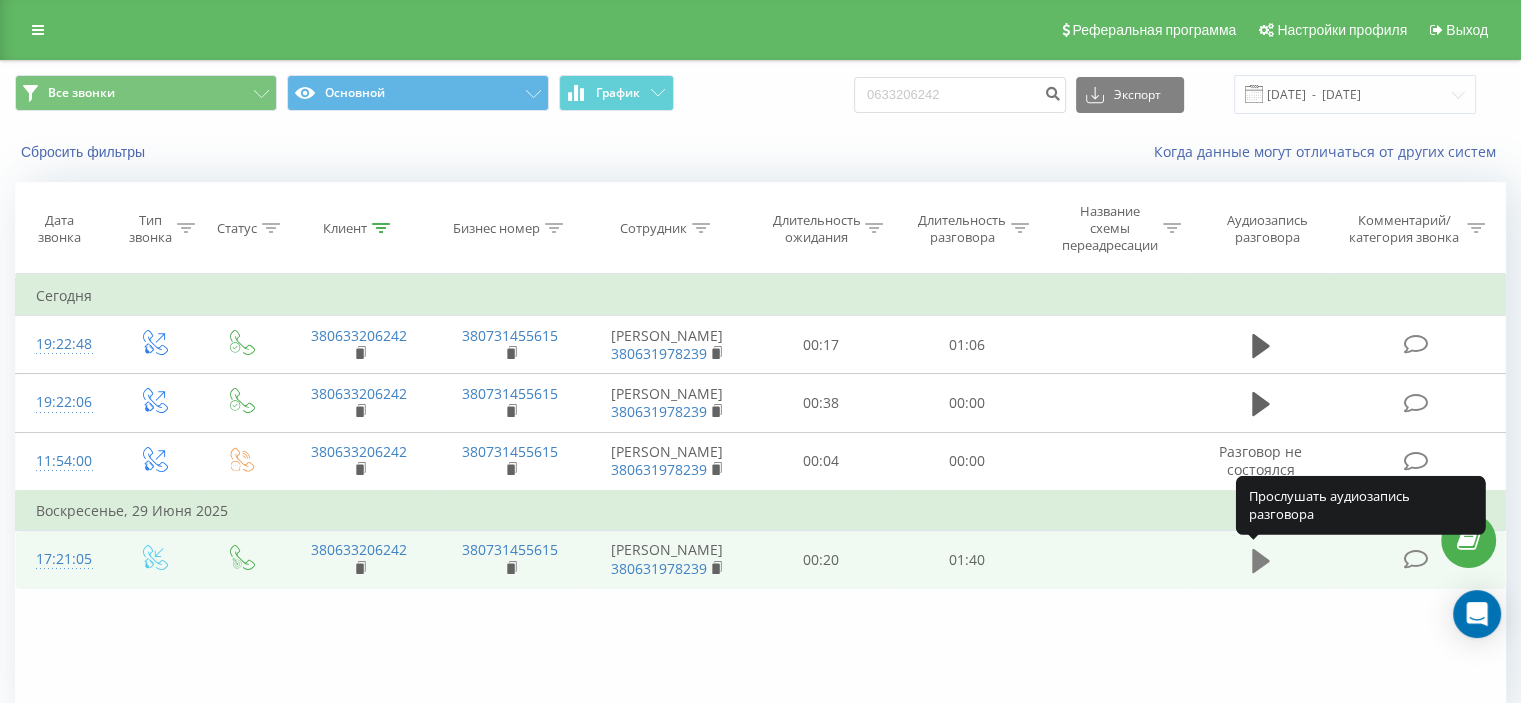 click 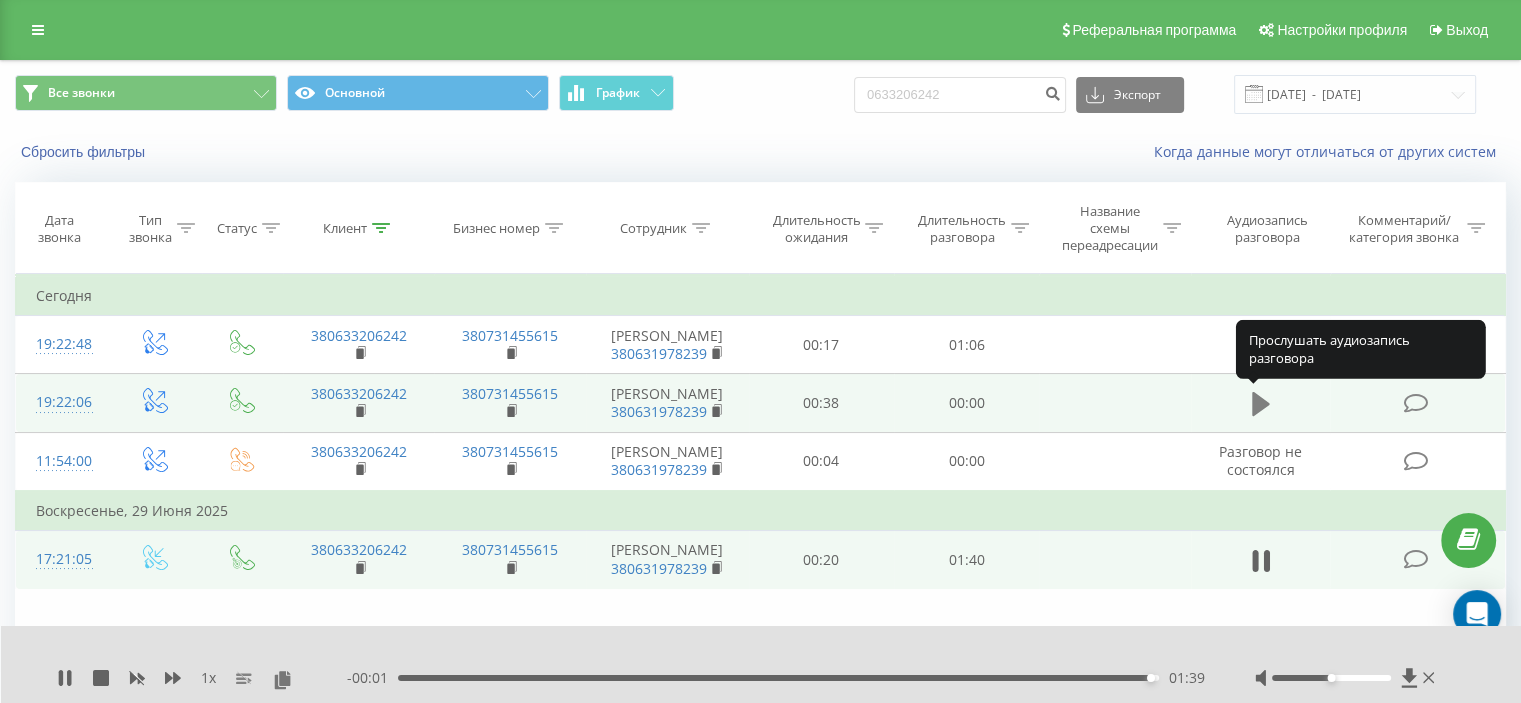 click 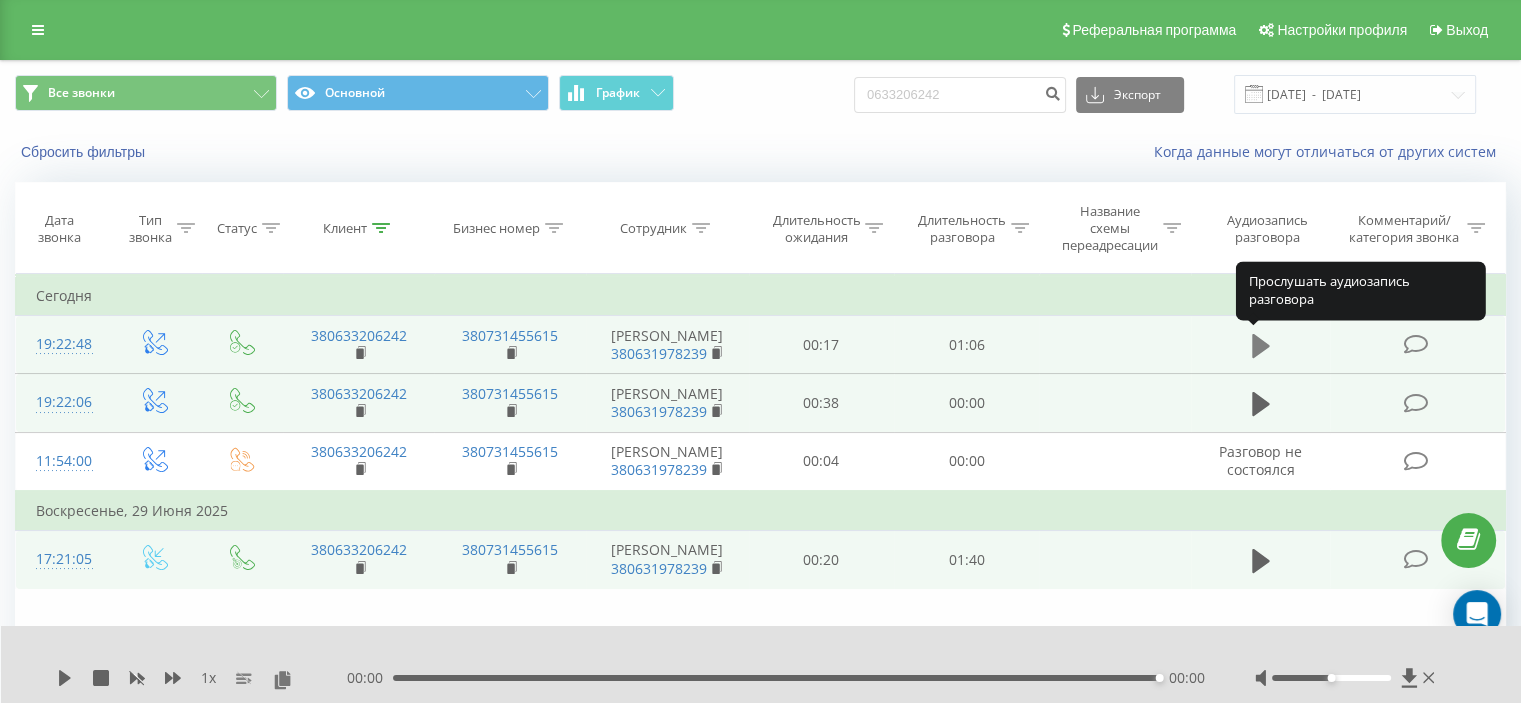 click 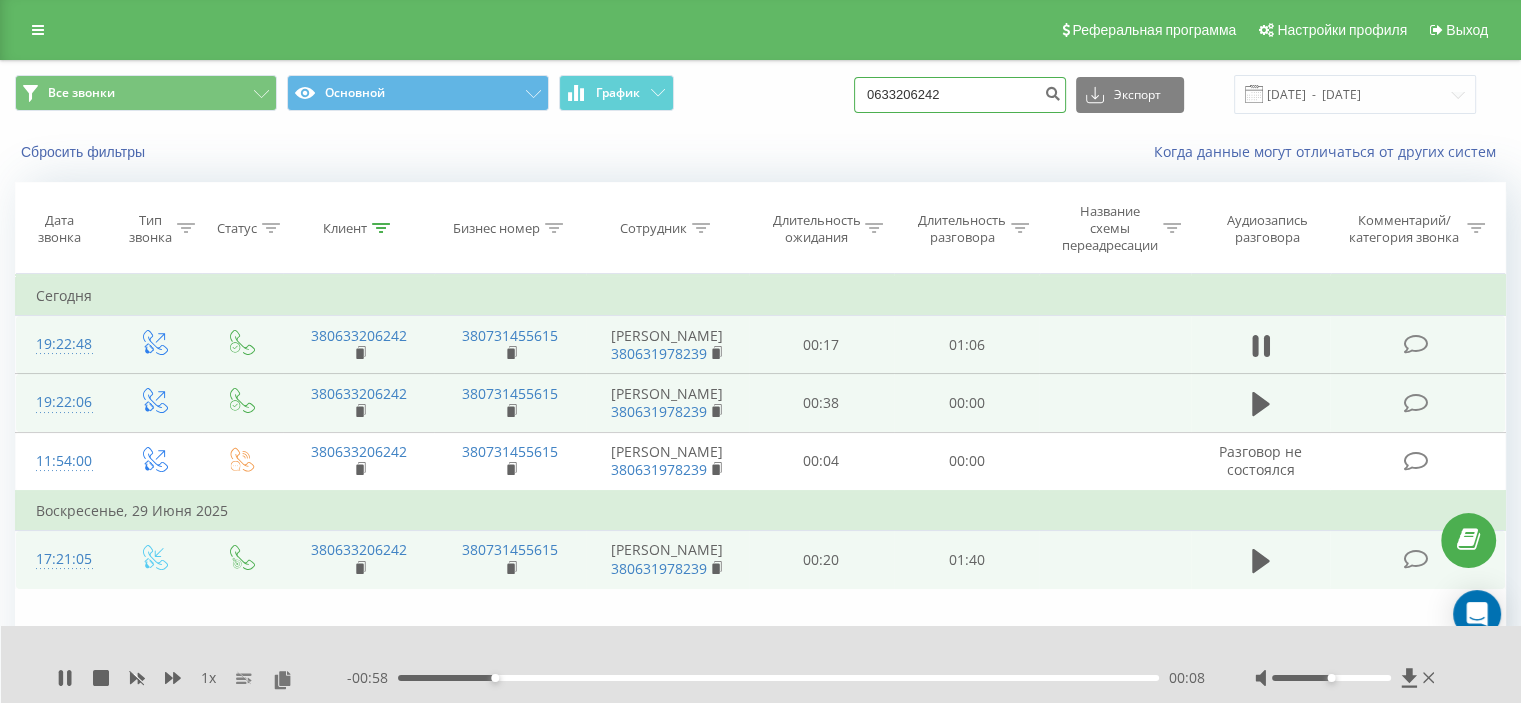 click on "0633206242" at bounding box center (960, 95) 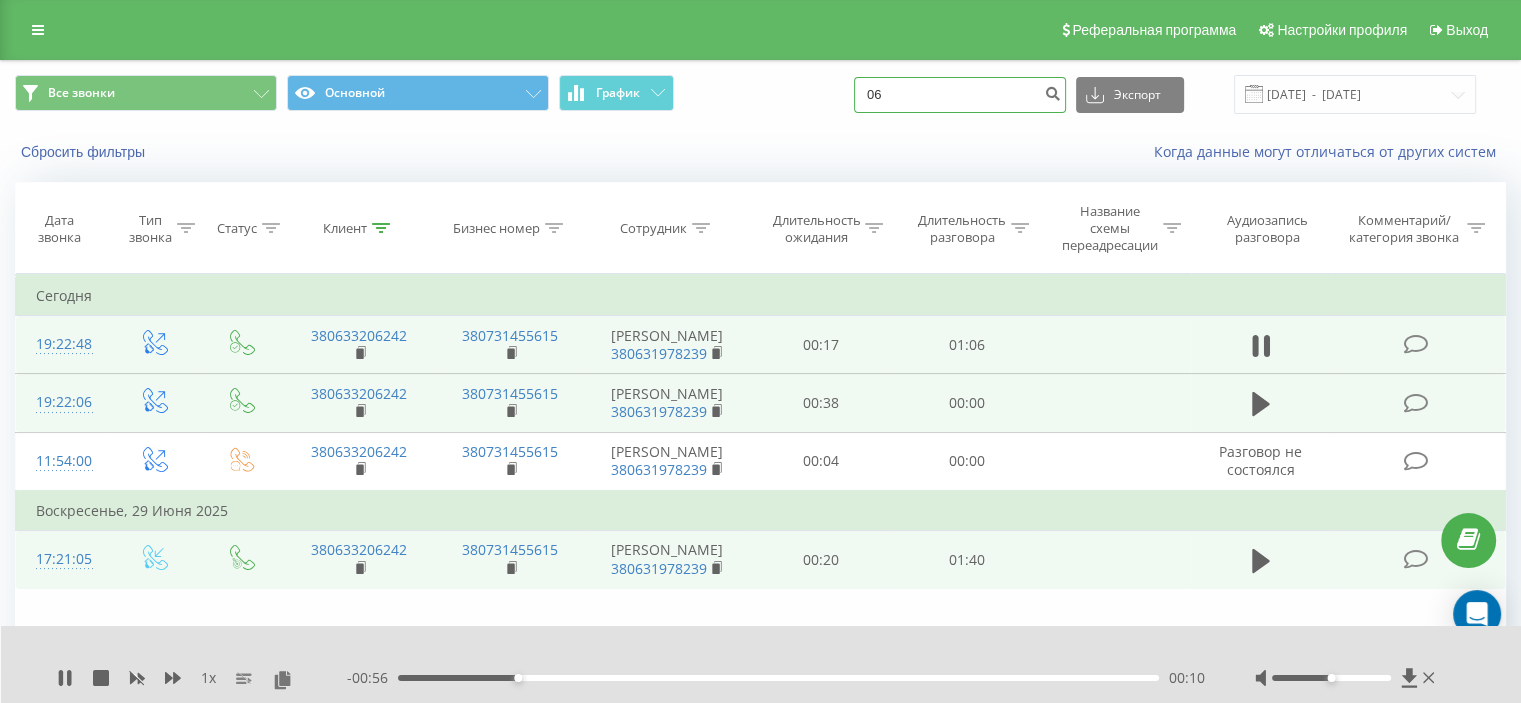 type on "0" 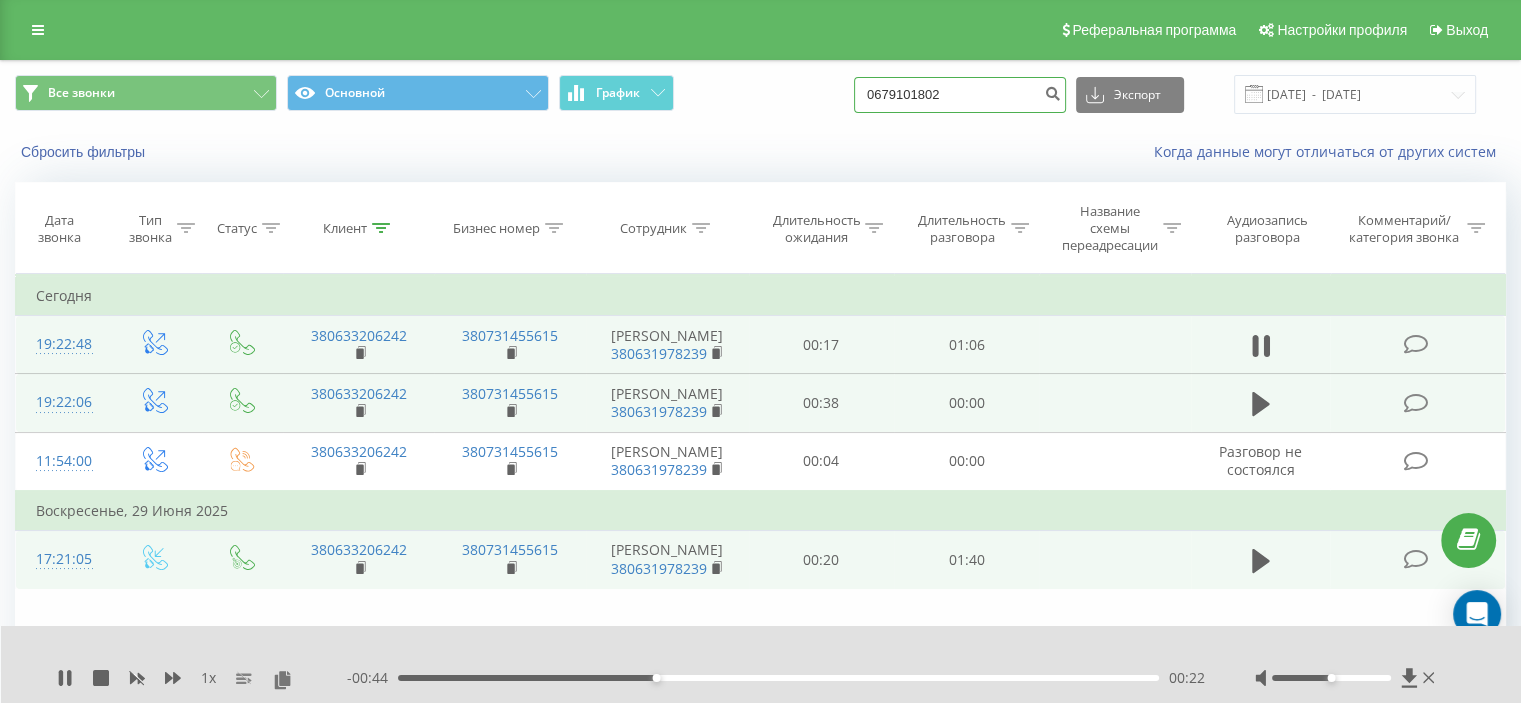type on "0679101802" 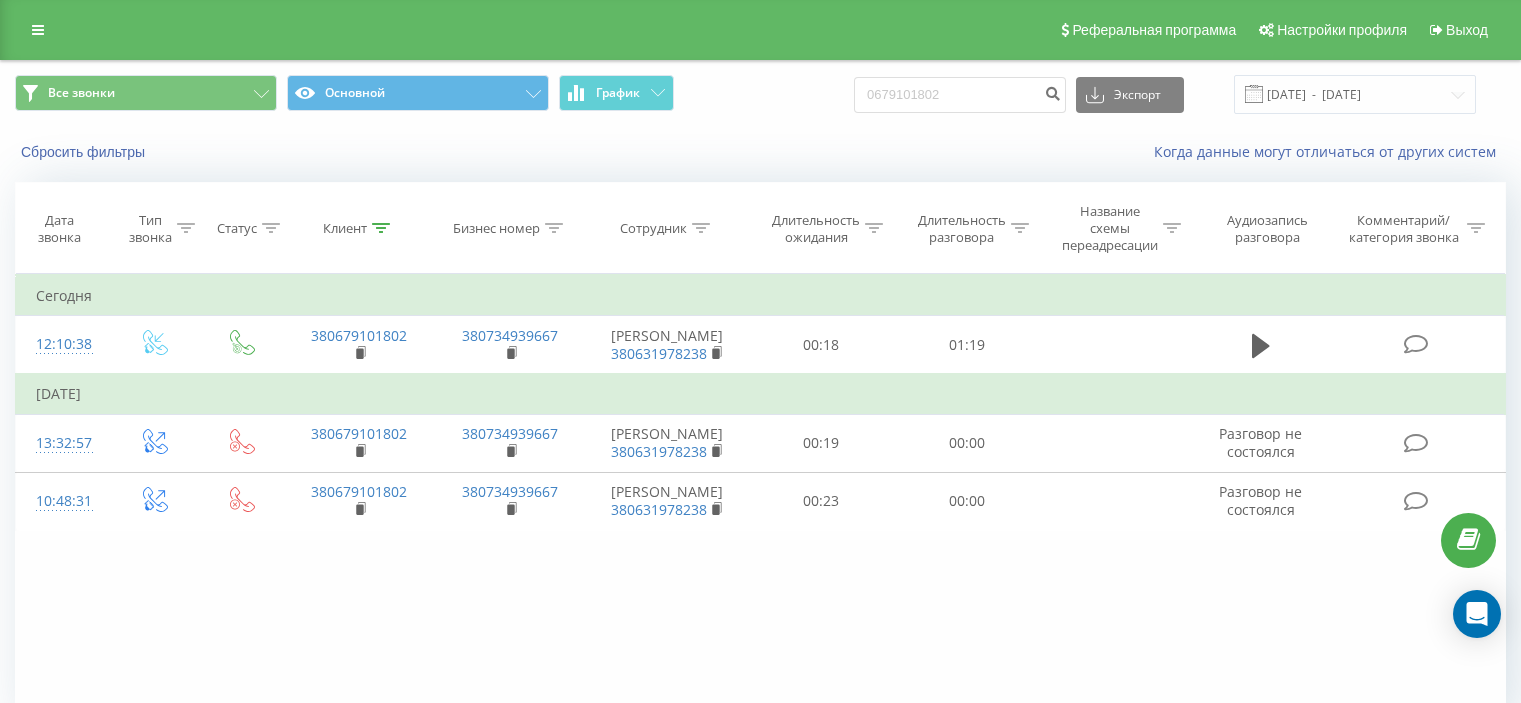scroll, scrollTop: 0, scrollLeft: 0, axis: both 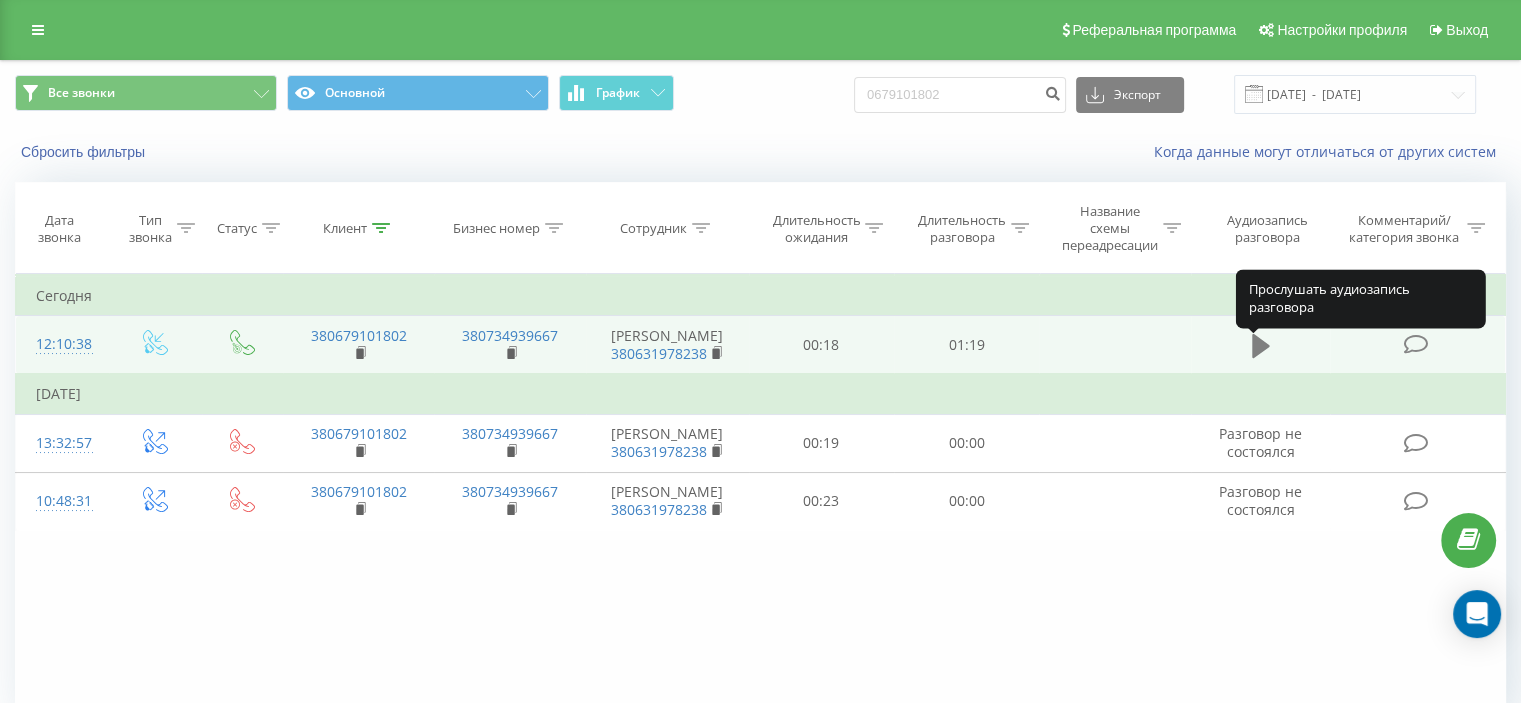 click 